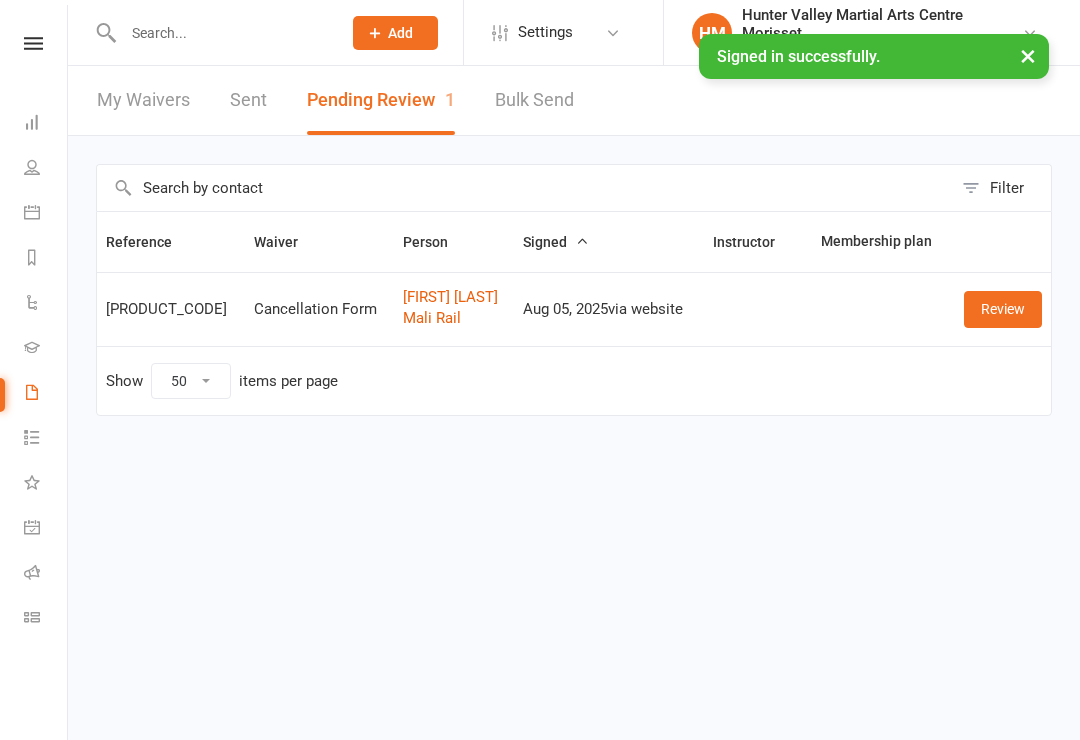 select on "50" 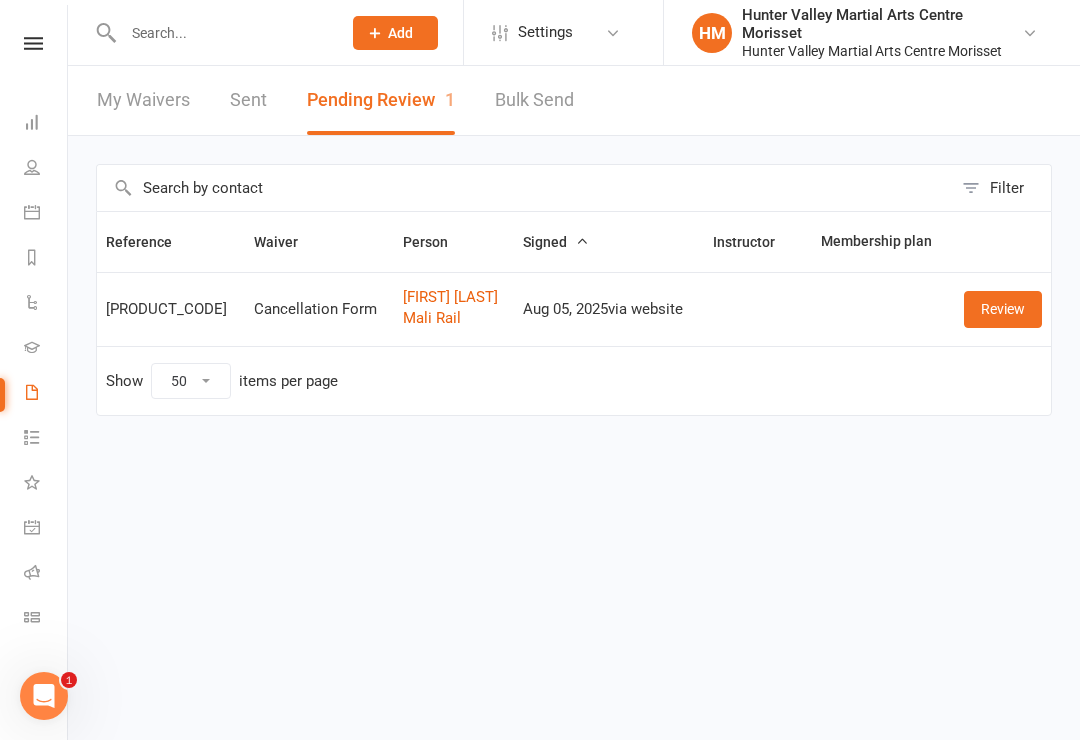 scroll, scrollTop: 0, scrollLeft: 0, axis: both 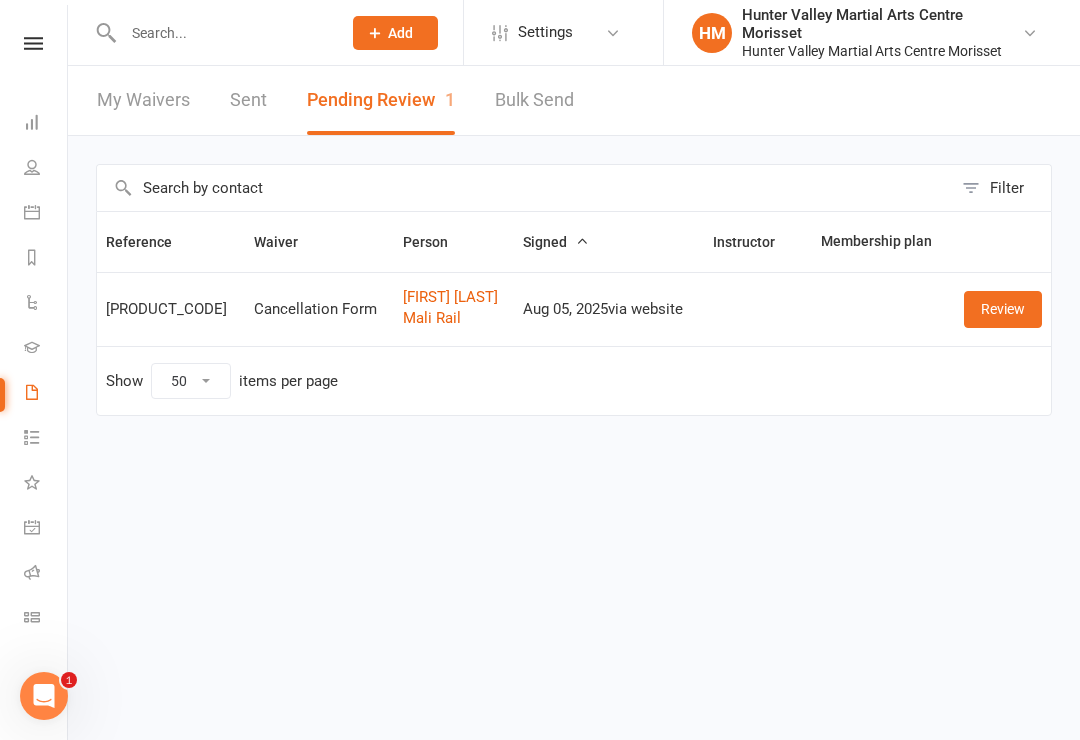 click on "Dashboard" at bounding box center (46, 124) 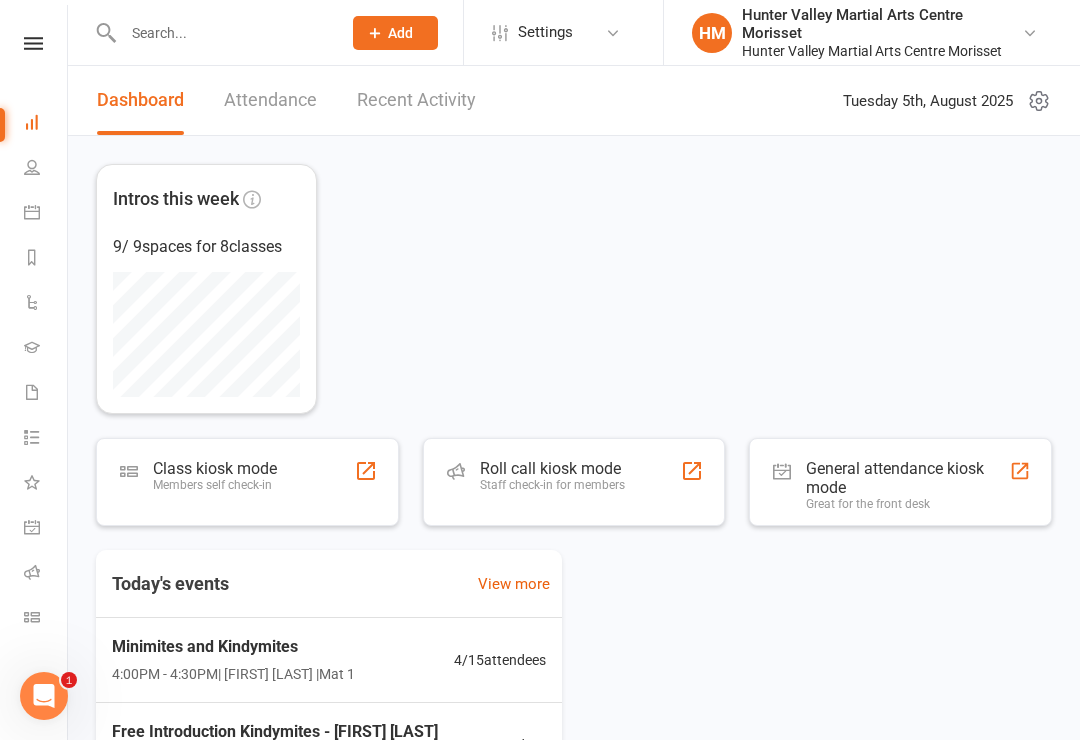 click at bounding box center (33, 43) 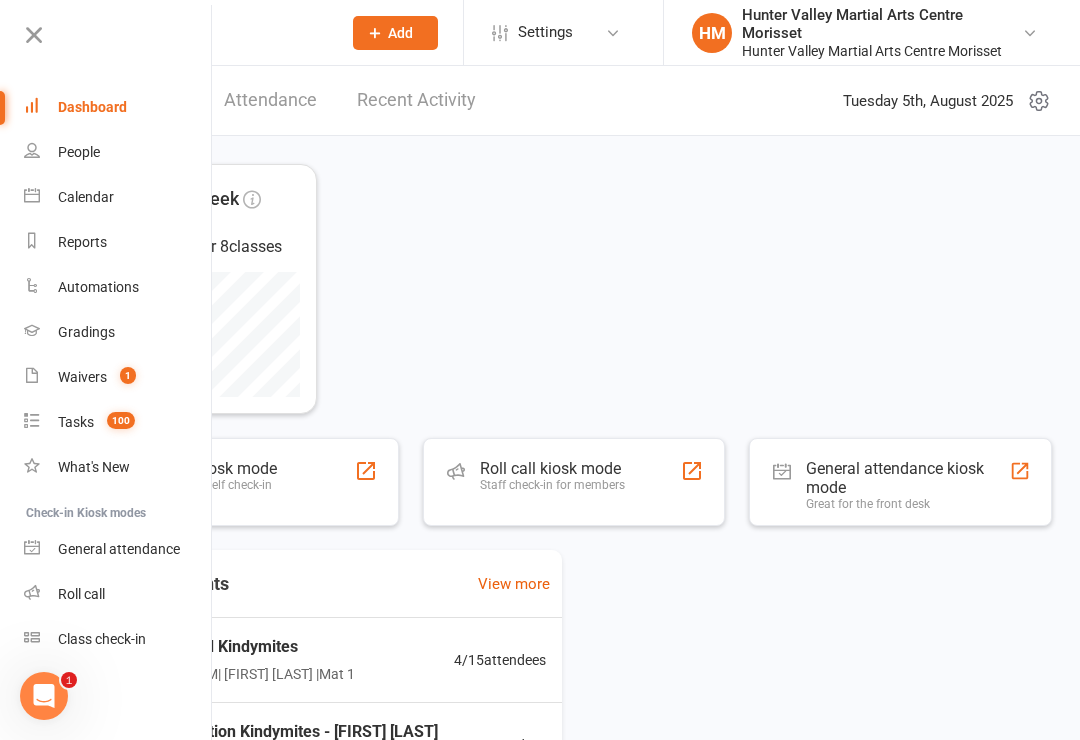 click on "Dashboard" at bounding box center (92, 107) 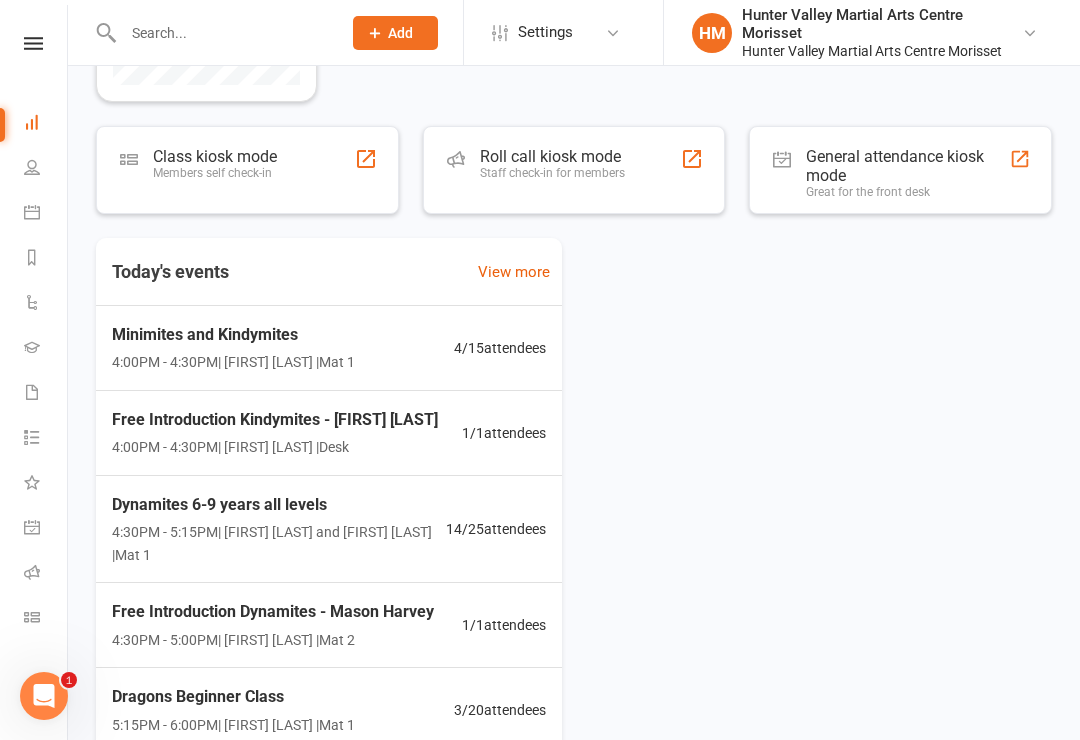 scroll, scrollTop: 329, scrollLeft: 0, axis: vertical 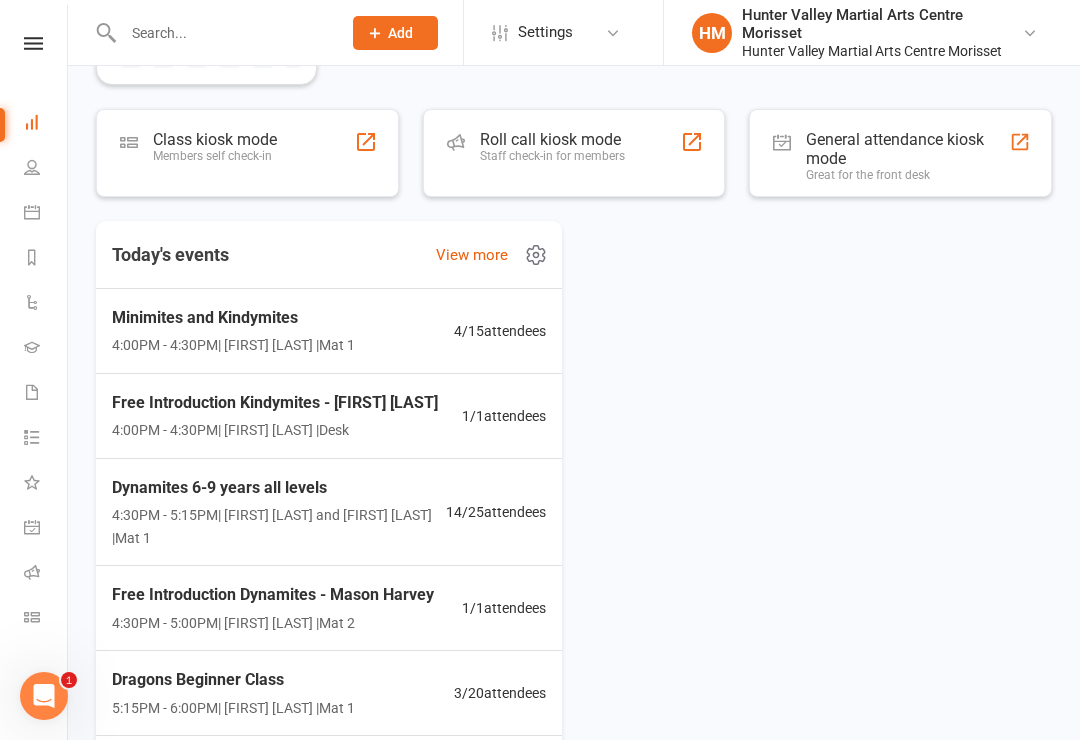 click on "Free Introduction Kindymites - [FIRST] [LAST]" at bounding box center (275, 403) 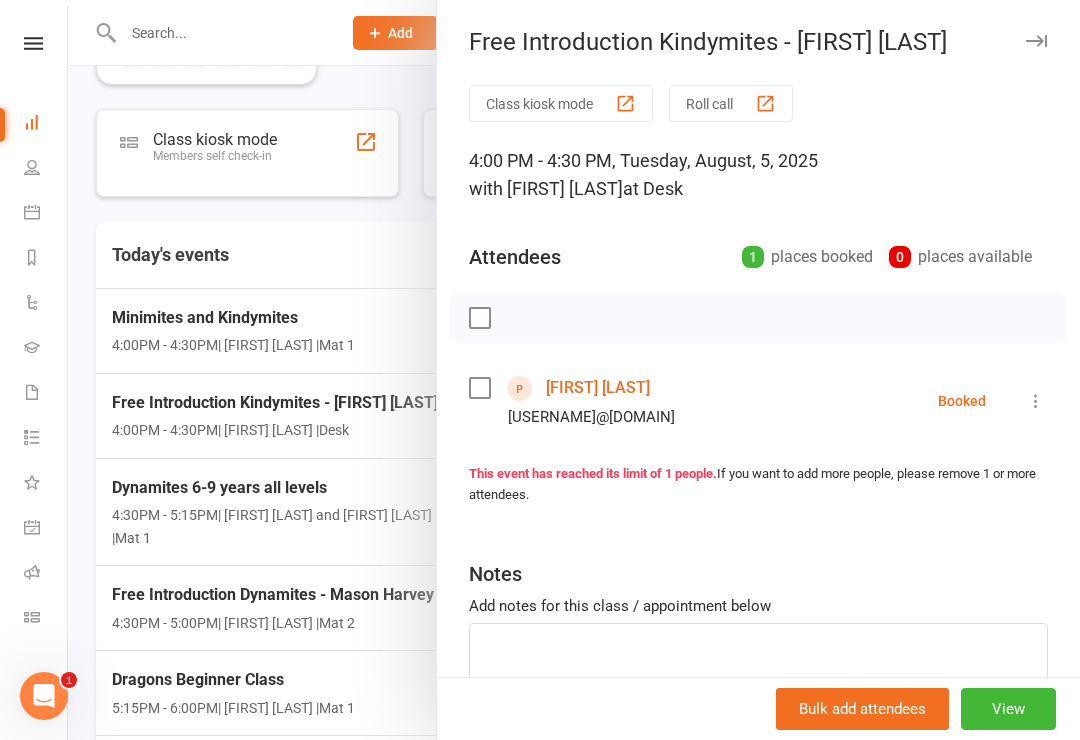 click on "[FIRST] [LAST]" at bounding box center (598, 388) 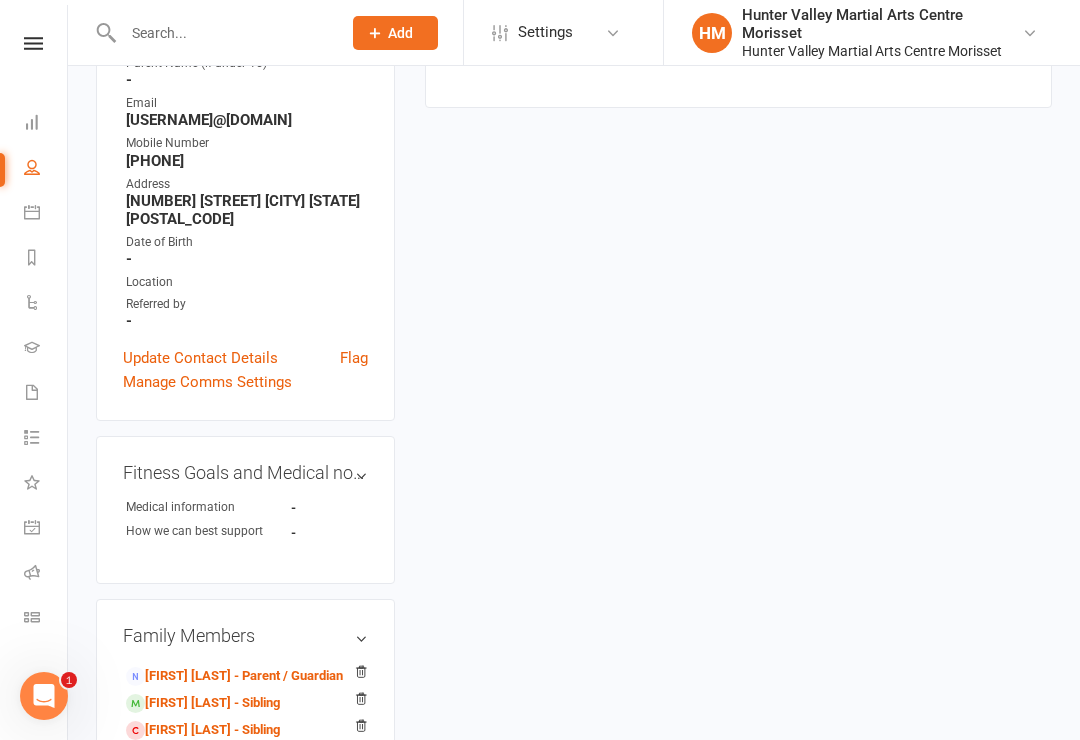scroll, scrollTop: 0, scrollLeft: 0, axis: both 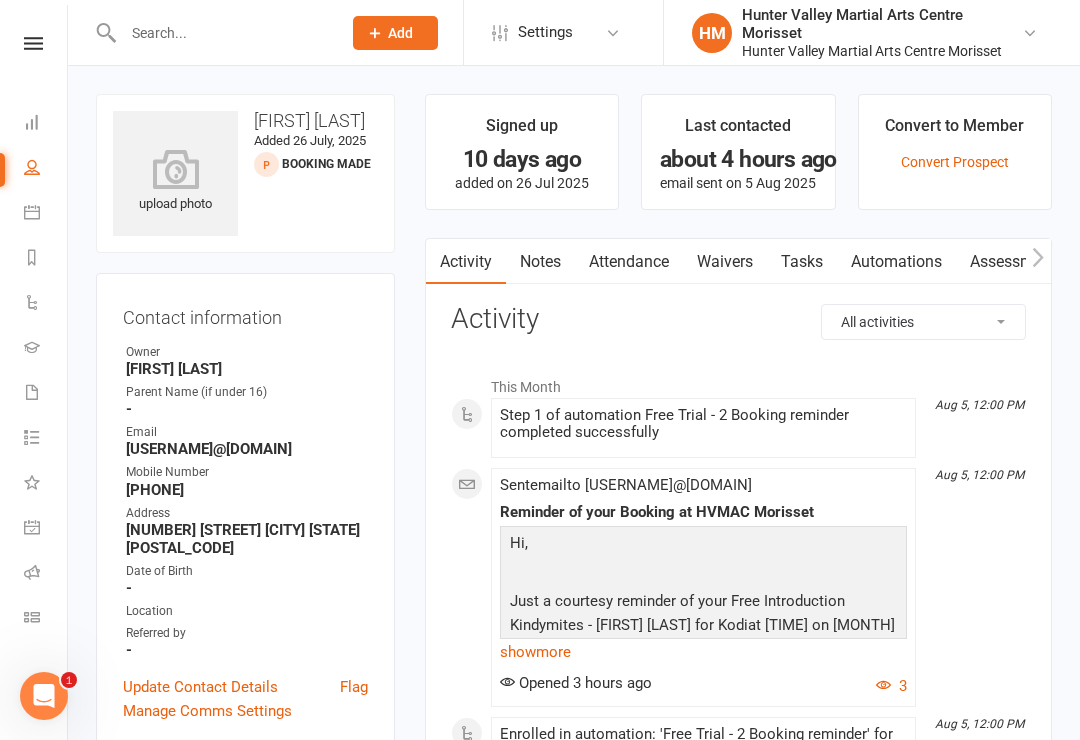click on "Waivers" at bounding box center (725, 262) 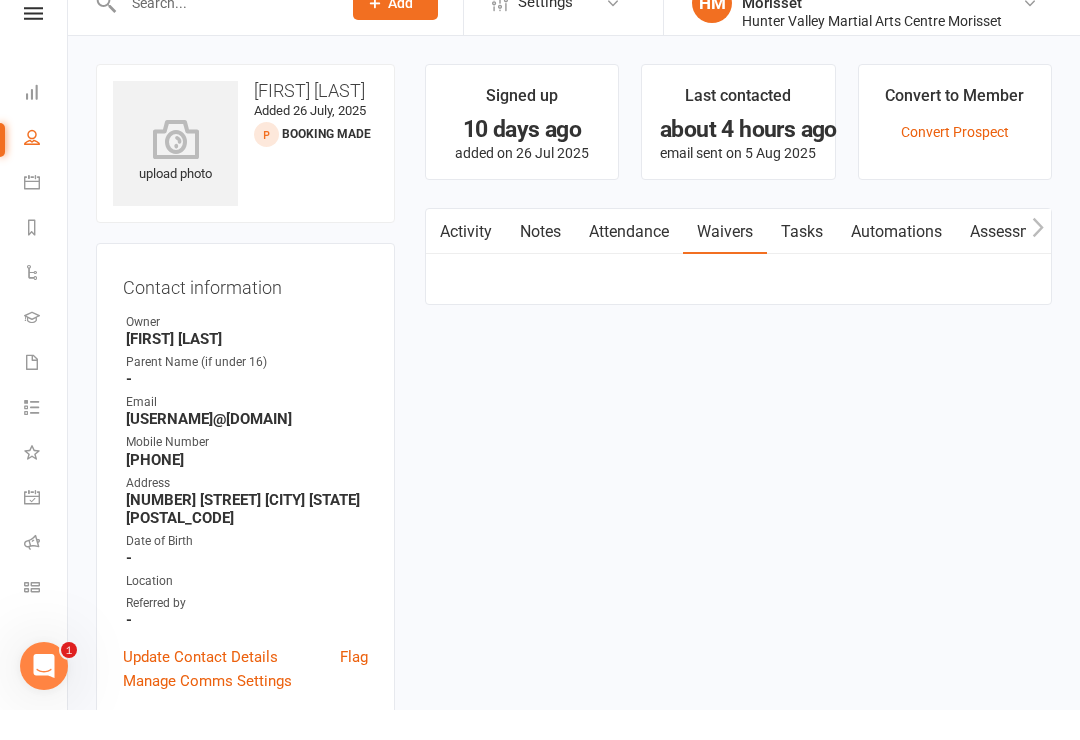 scroll, scrollTop: 31, scrollLeft: 0, axis: vertical 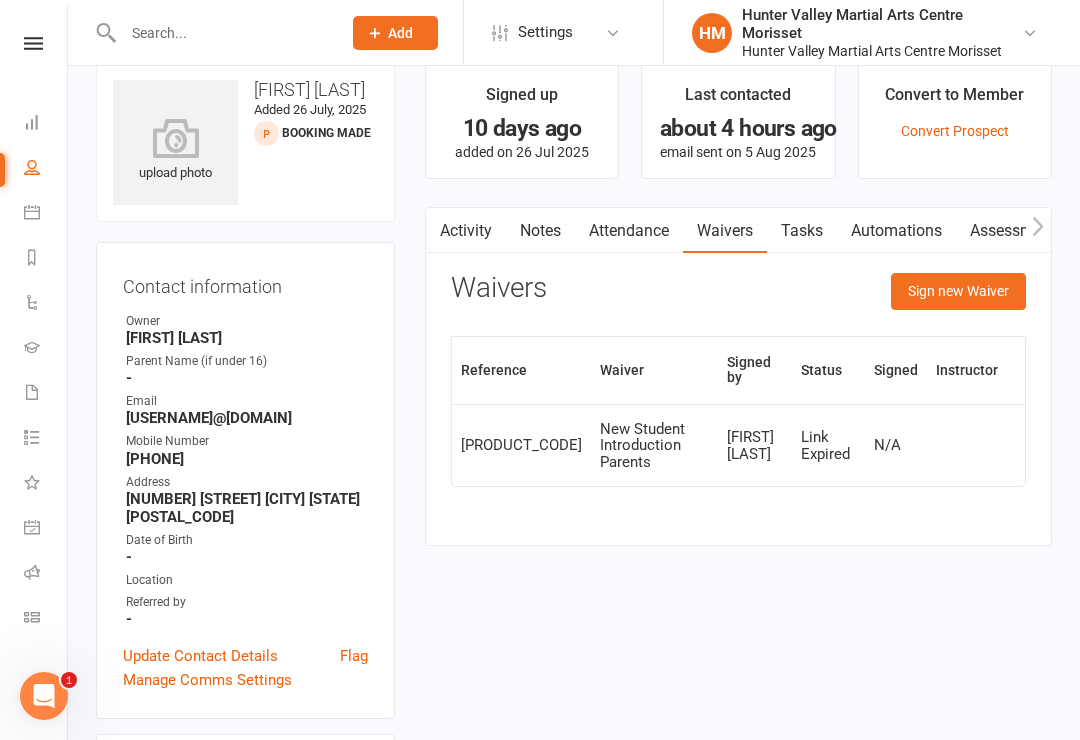 click on "Sign new Waiver" at bounding box center [958, 291] 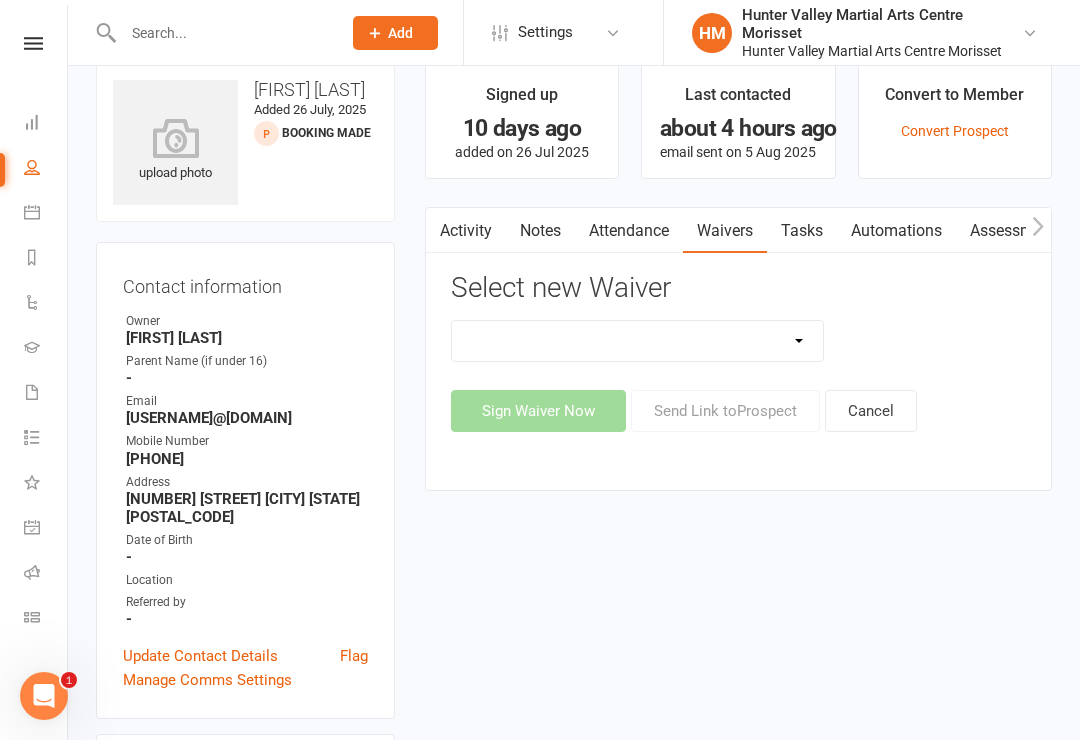 click on "App membership only Cancellation Form Change to payment frequency Fitness Challenge Goals Assessment Membership BBC Upgrade Form 12 months Membership Form Membership Form Kindymites/Minimites Membership Form ONLINE Registration ONLY Membership Form - parent part payment Membership PIF/Lesson Block Membership Upgrade Form Membership Upgrade Form Black Belt Club 12 months New Student Introduction Adults New Student Introduction Parents Request to Suspend Membership Special Events Update Of Payment Details" at bounding box center (638, 341) 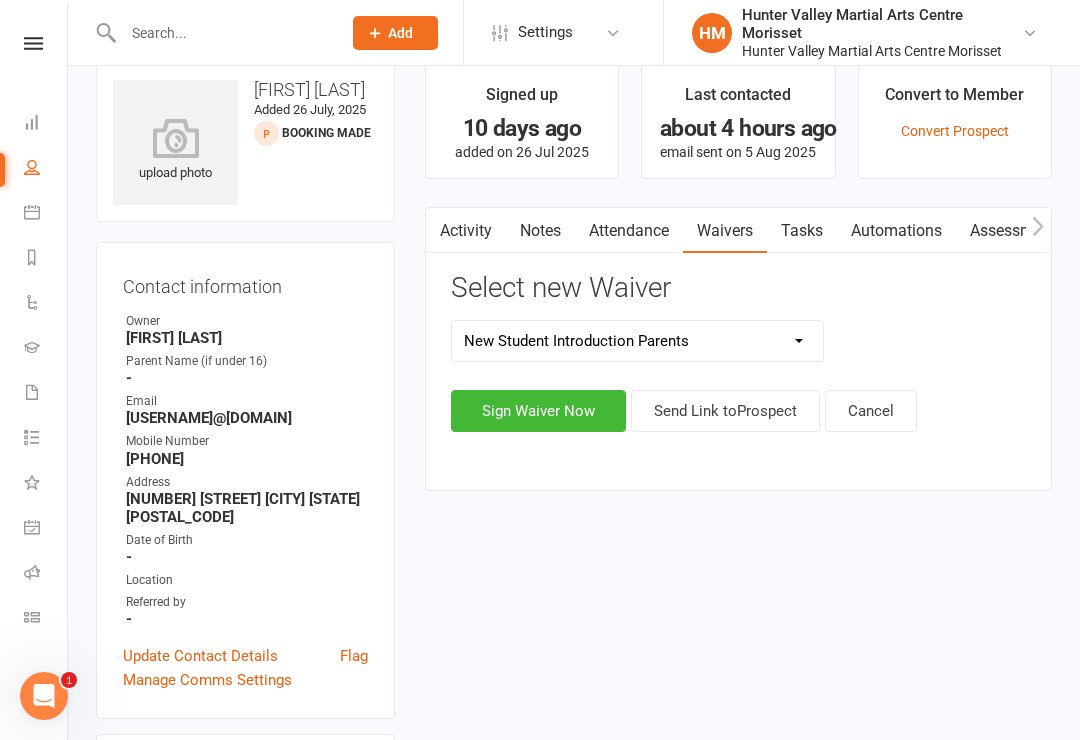 click on "Sign Waiver Now" at bounding box center [538, 411] 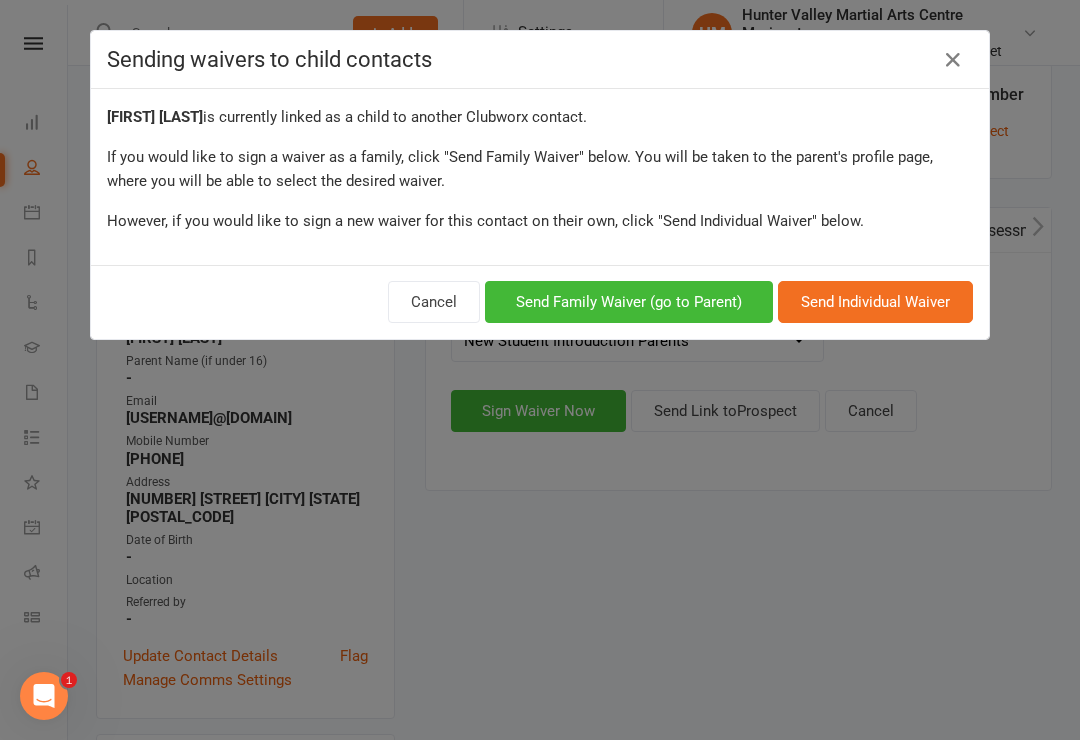 click on "Send Family Waiver (go to Parent)" at bounding box center [629, 302] 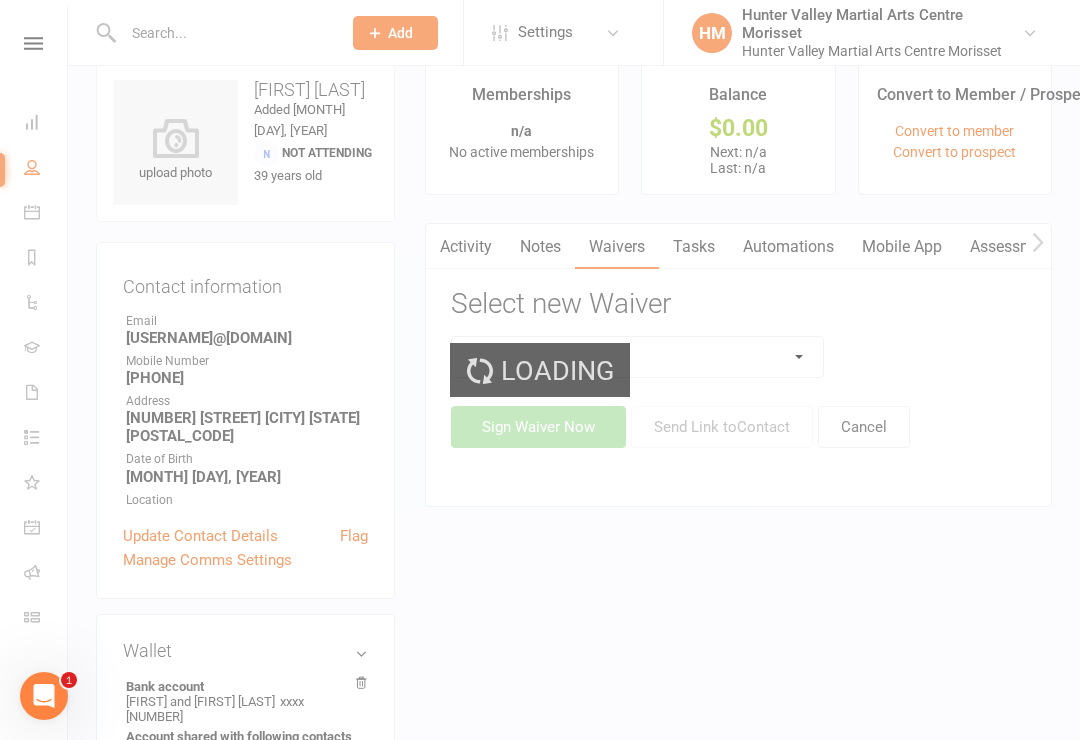 scroll, scrollTop: 0, scrollLeft: 0, axis: both 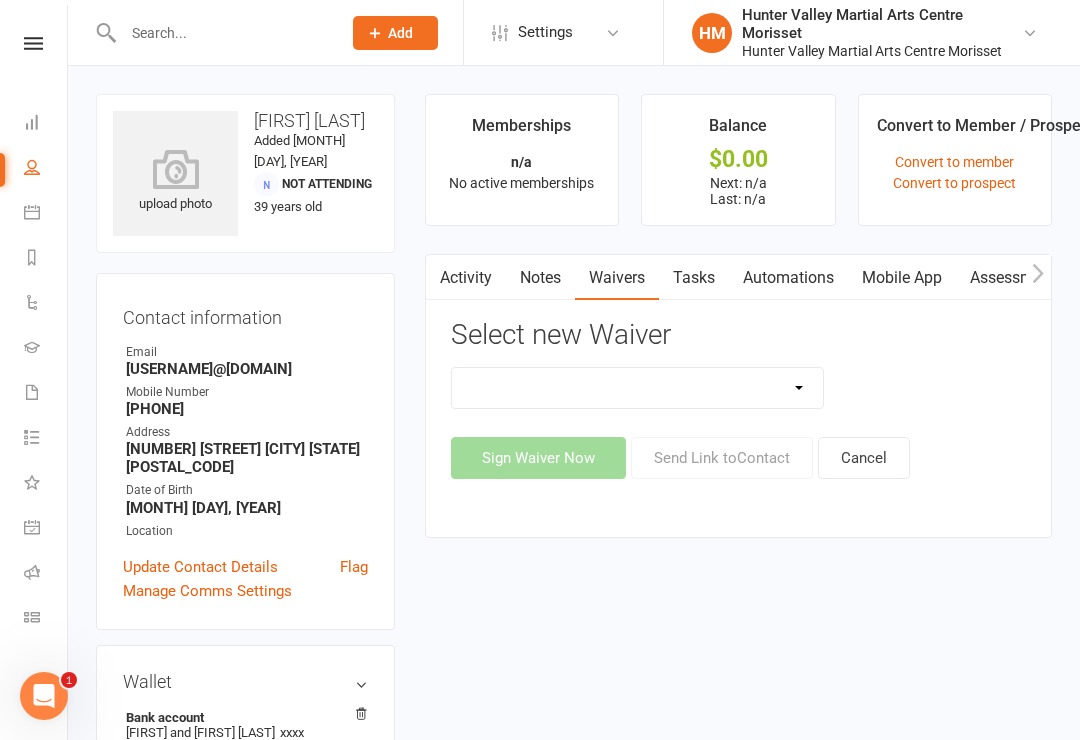 click on "App membership only Cancellation Form Change to payment frequency Fitness Challenge Goals Assessment Membership BBC Upgrade Form 12 months Membership Form Membership Form Kindymites/Minimites Membership Form ONLINE Registration ONLY Membership Form - parent part payment Membership PIF/Lesson Block Membership Upgrade Form Membership Upgrade Form Black Belt Club 12 months New Student Introduction Adults New Student Introduction Parents Request to Suspend Membership Special Events Update Of Payment Details" at bounding box center [638, 388] 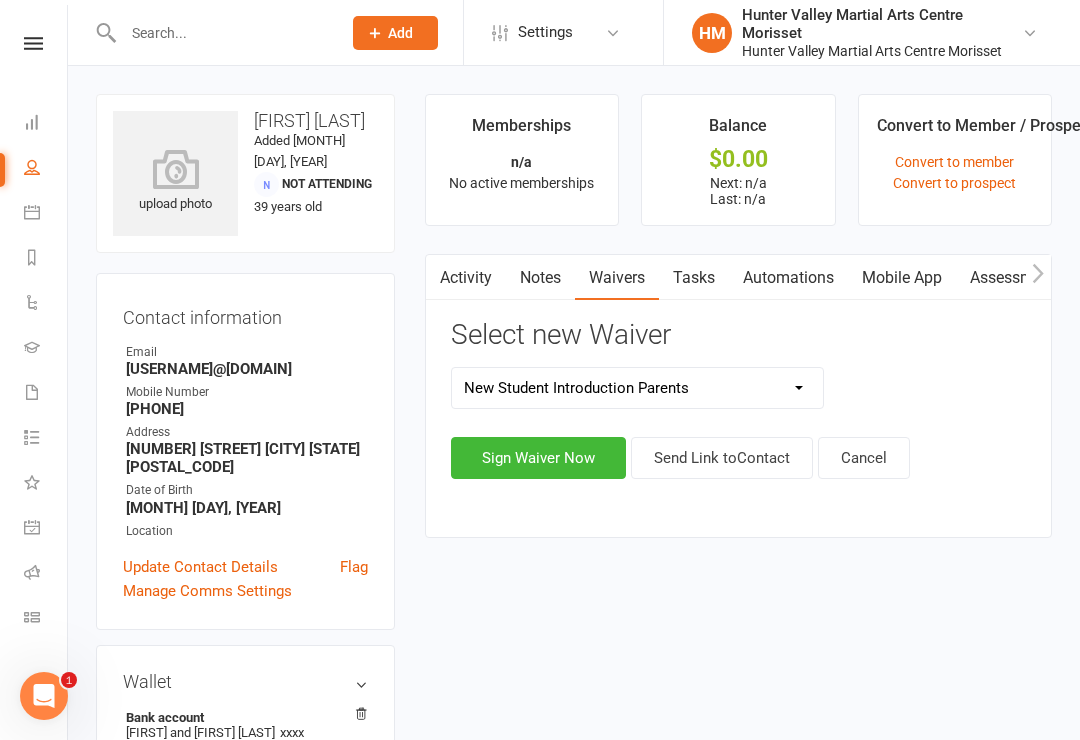 click on "Sign Waiver Now" at bounding box center [538, 458] 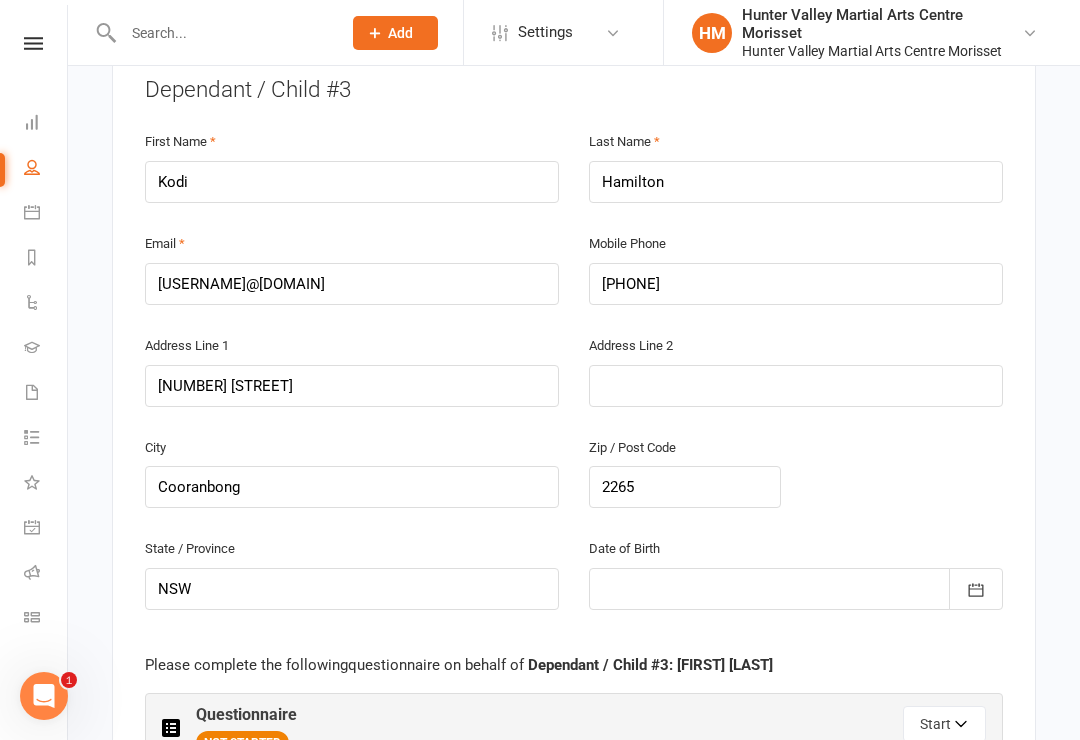 scroll, scrollTop: 3087, scrollLeft: 0, axis: vertical 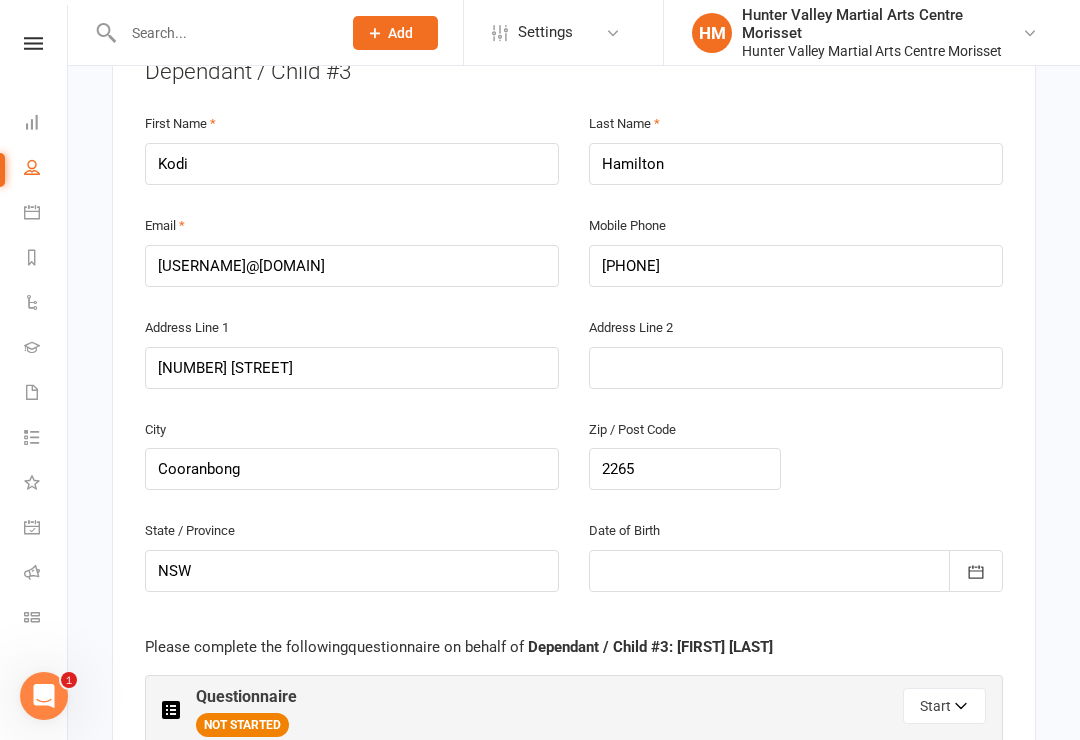 click on "Start" at bounding box center [944, 706] 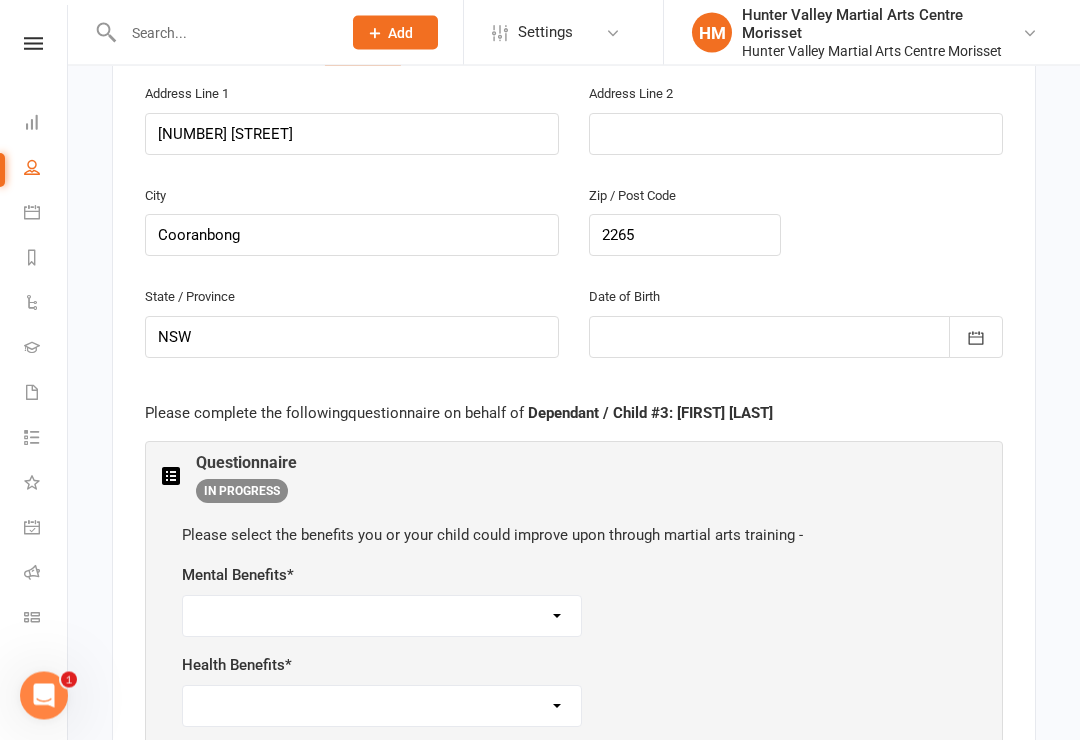 scroll, scrollTop: 3321, scrollLeft: 0, axis: vertical 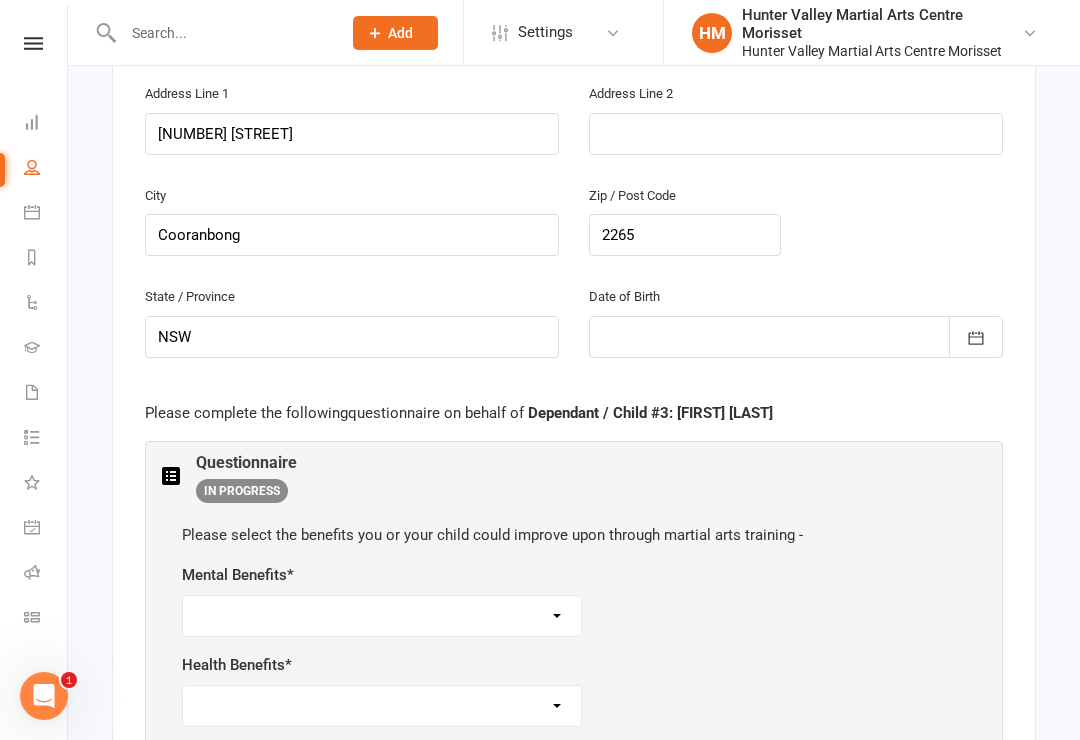 click on "Self-esteem Focus and listening Fun, Fun, Fun Determination Motivation All of the above" at bounding box center [382, 616] 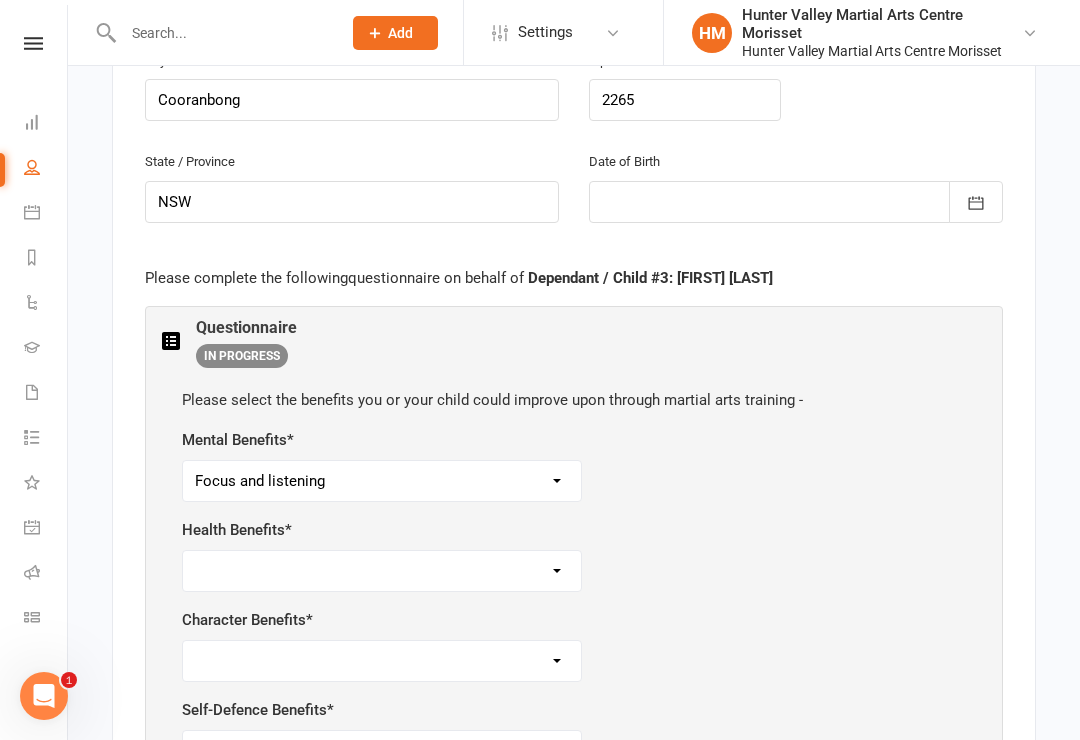scroll, scrollTop: 3458, scrollLeft: 0, axis: vertical 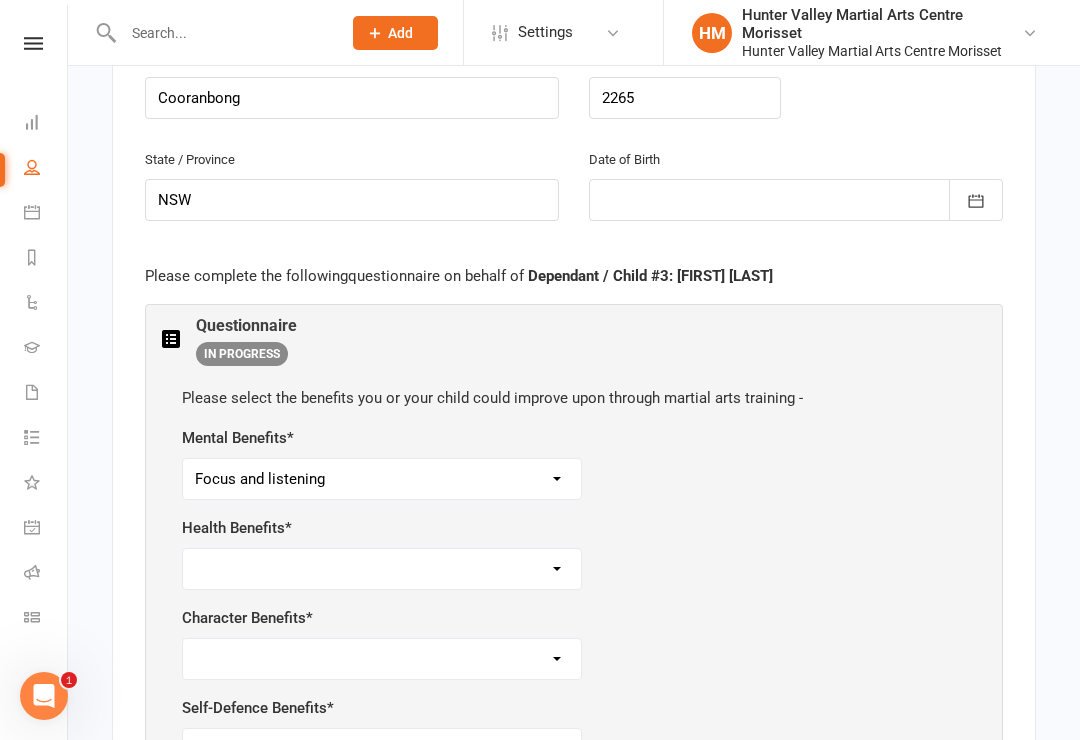 click on "Weight control Strength Flexibility Coordination Cardio-vascular / Fitness All of the above" at bounding box center [382, 569] 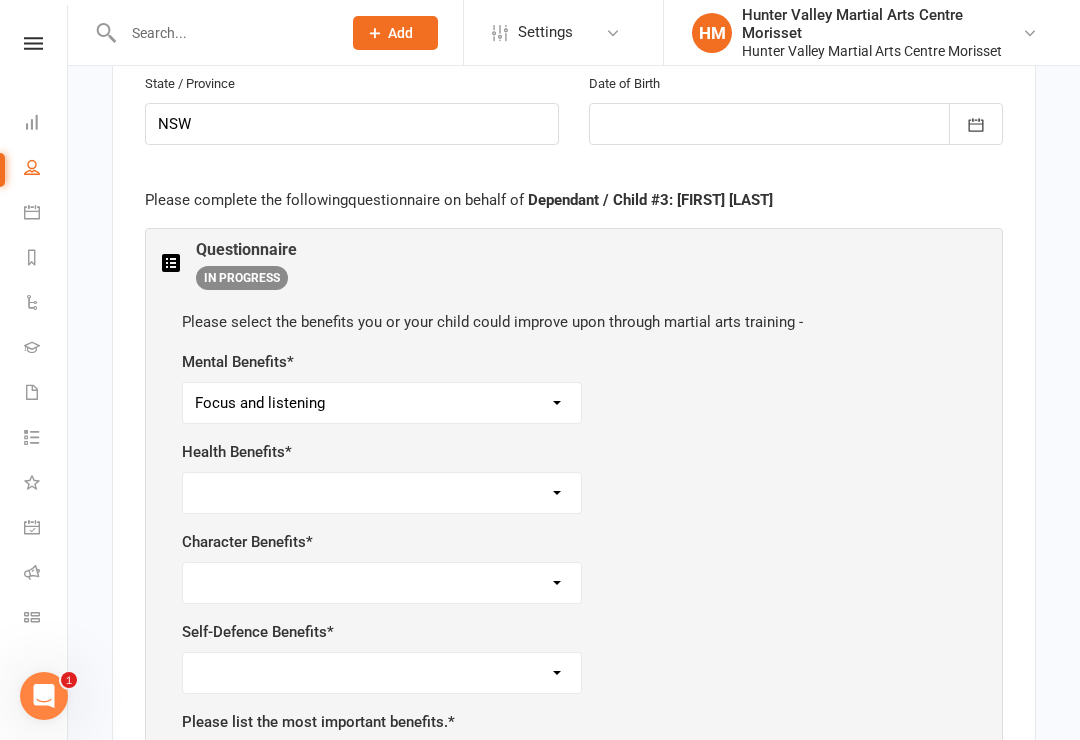 scroll, scrollTop: 3533, scrollLeft: 0, axis: vertical 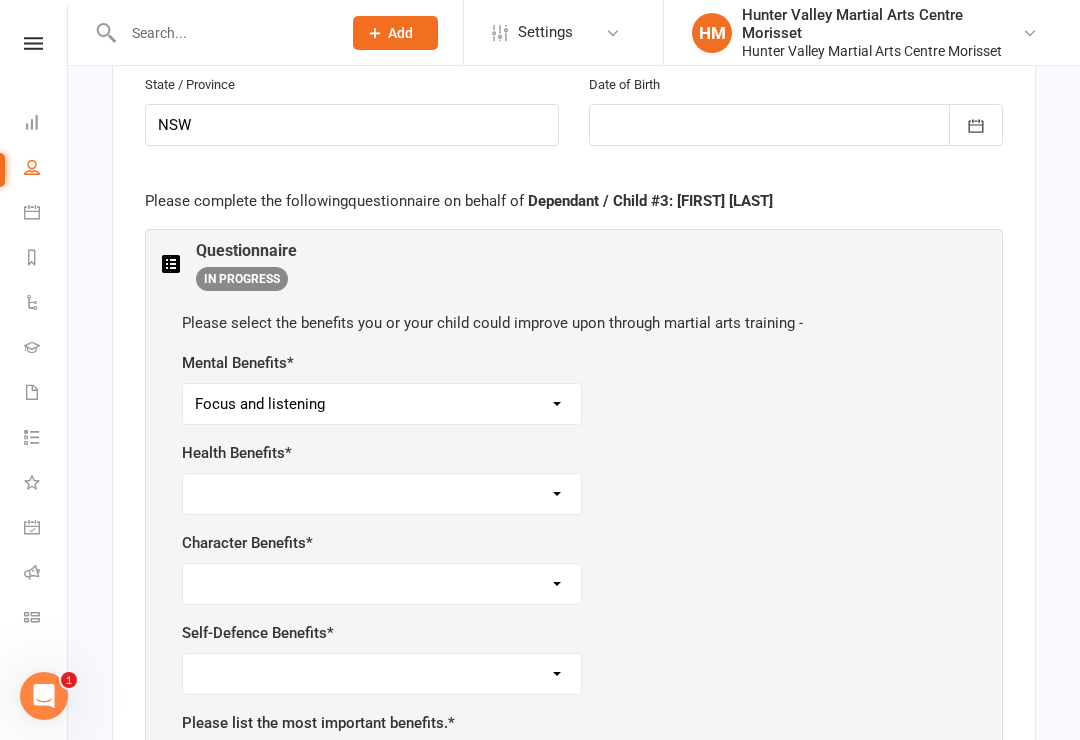 click on "Weight control Strength Flexibility Coordination Cardio-vascular / Fitness All of the above" at bounding box center (382, 494) 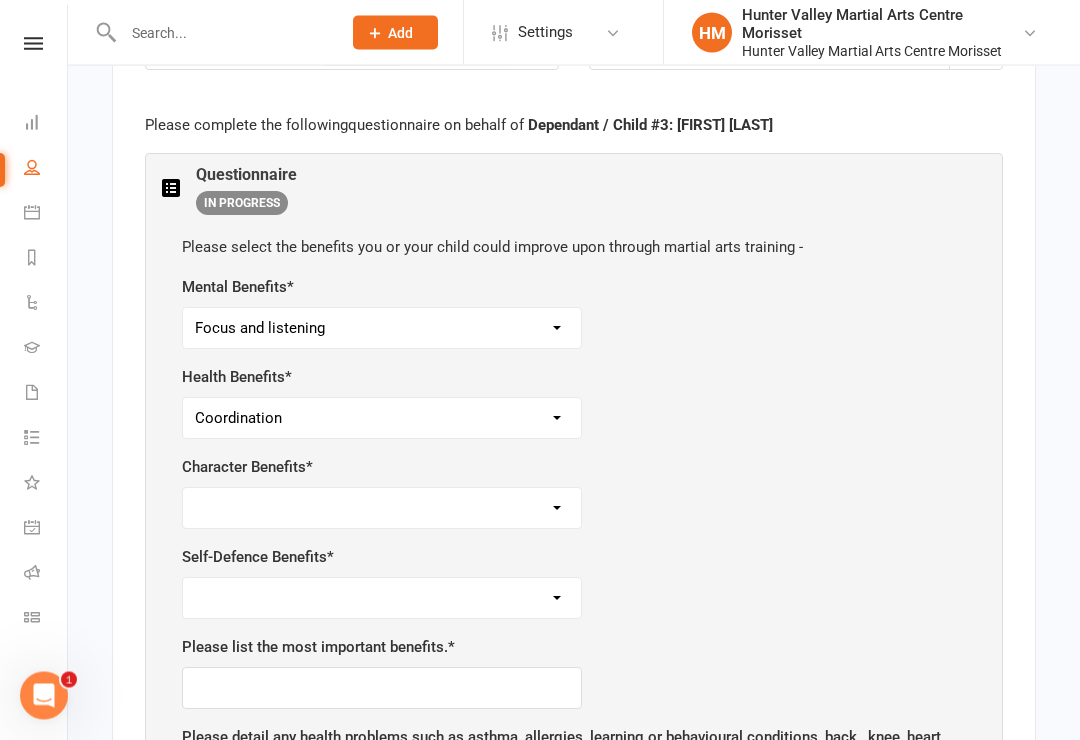 scroll, scrollTop: 3611, scrollLeft: 0, axis: vertical 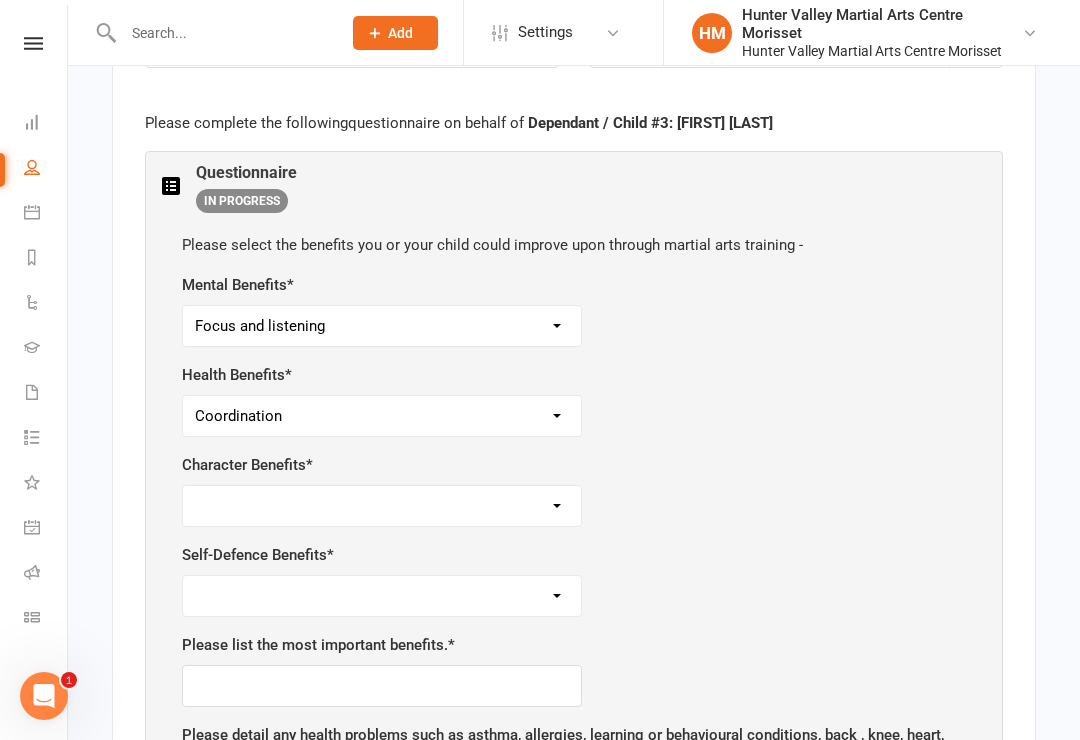 click on "Respect for others Integrity Self-Control Leadership Assertiveness All of the above" at bounding box center (382, 506) 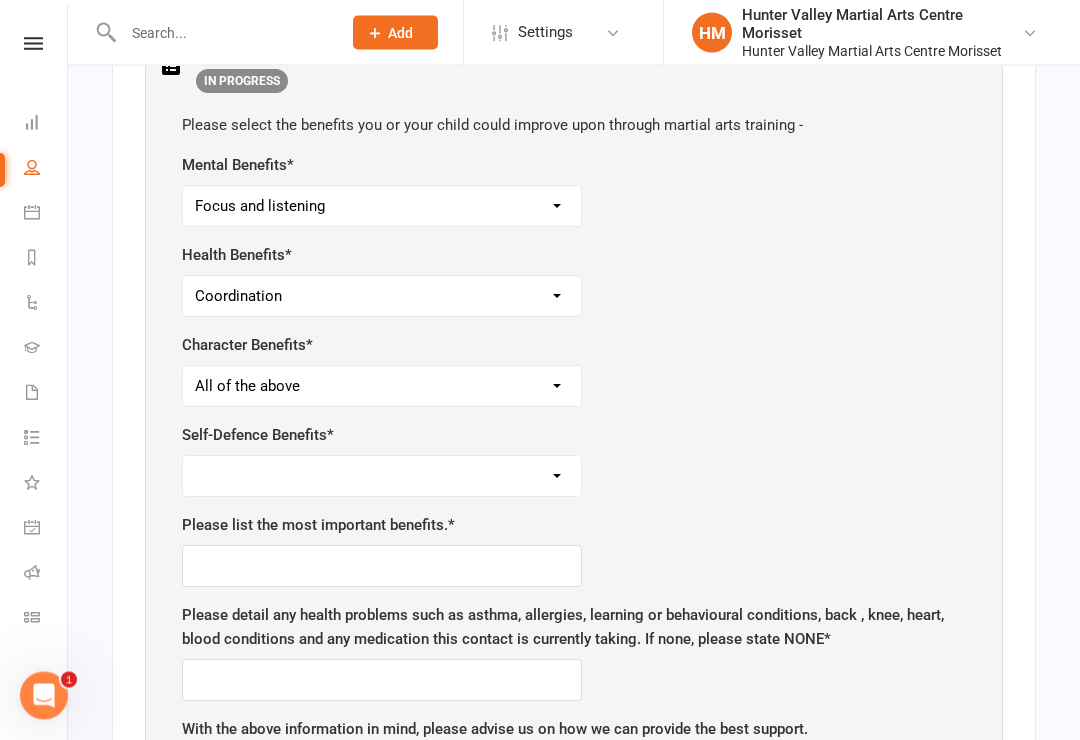 click on "Safety Self-Confidence Anti-Bullying Agility and Coordination Awareness All of the above" at bounding box center [382, 477] 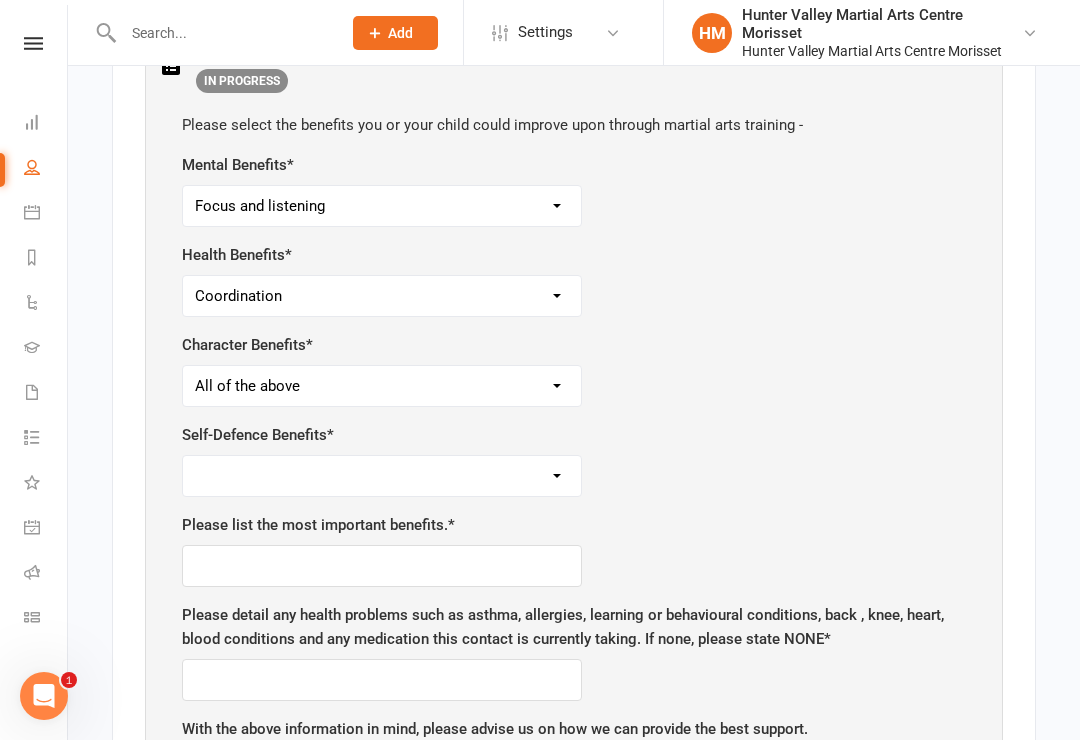 select on "All of the above" 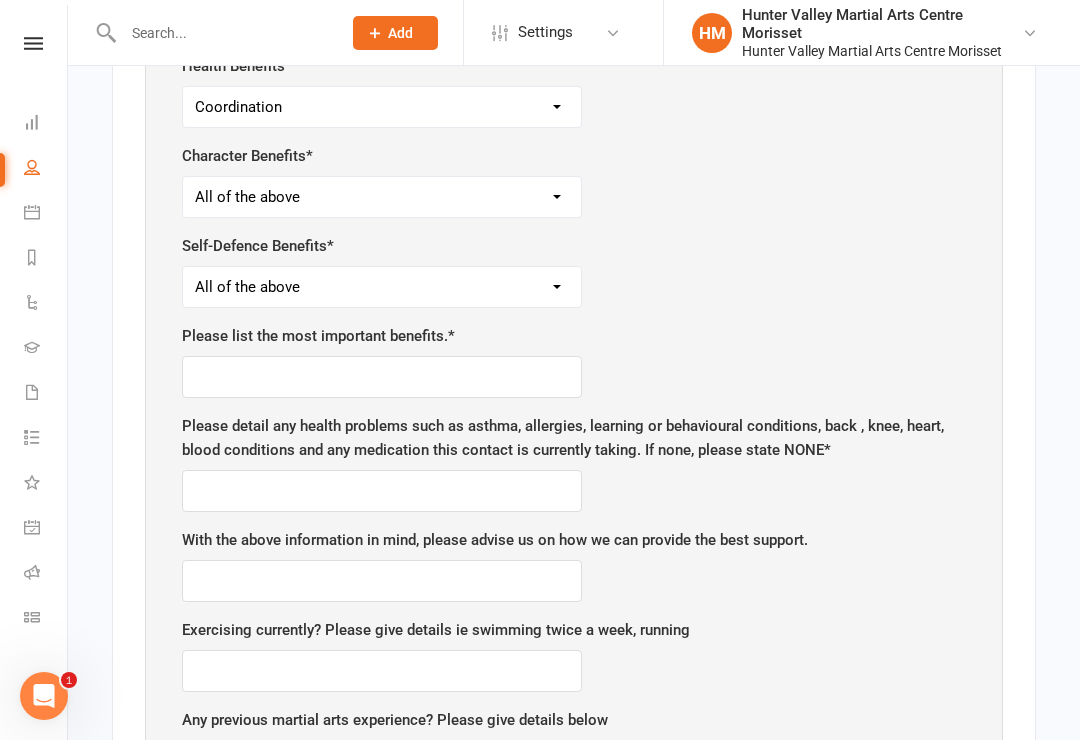 scroll, scrollTop: 3923, scrollLeft: 0, axis: vertical 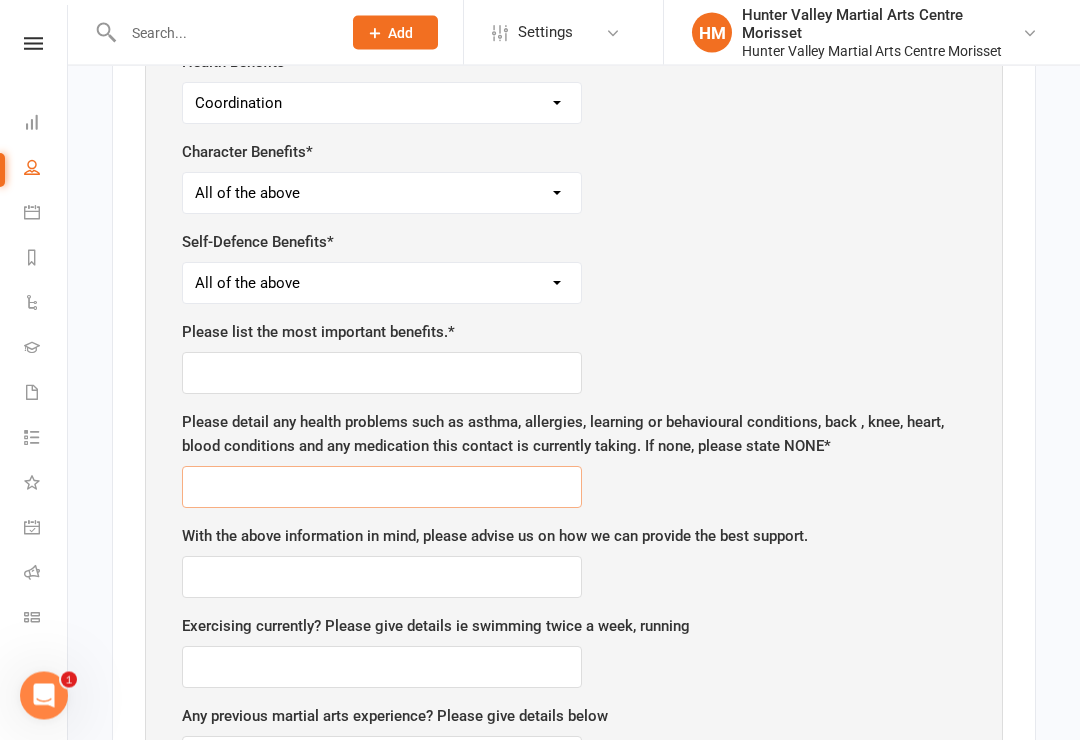 click at bounding box center (382, 488) 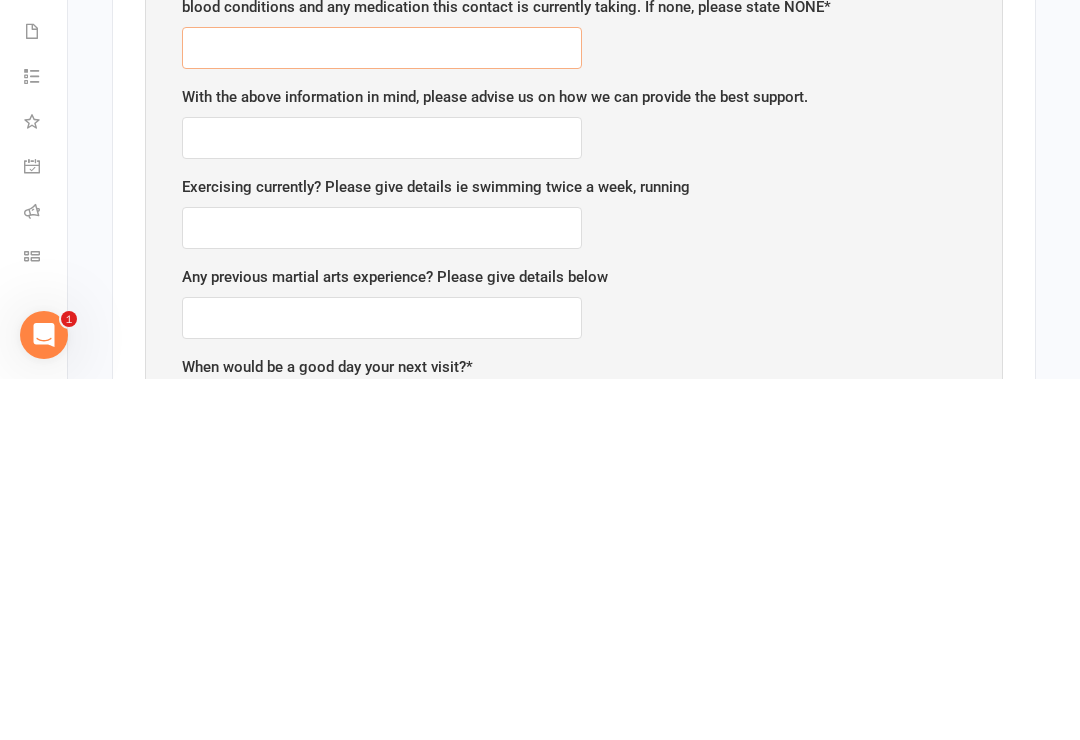 scroll, scrollTop: 4003, scrollLeft: 0, axis: vertical 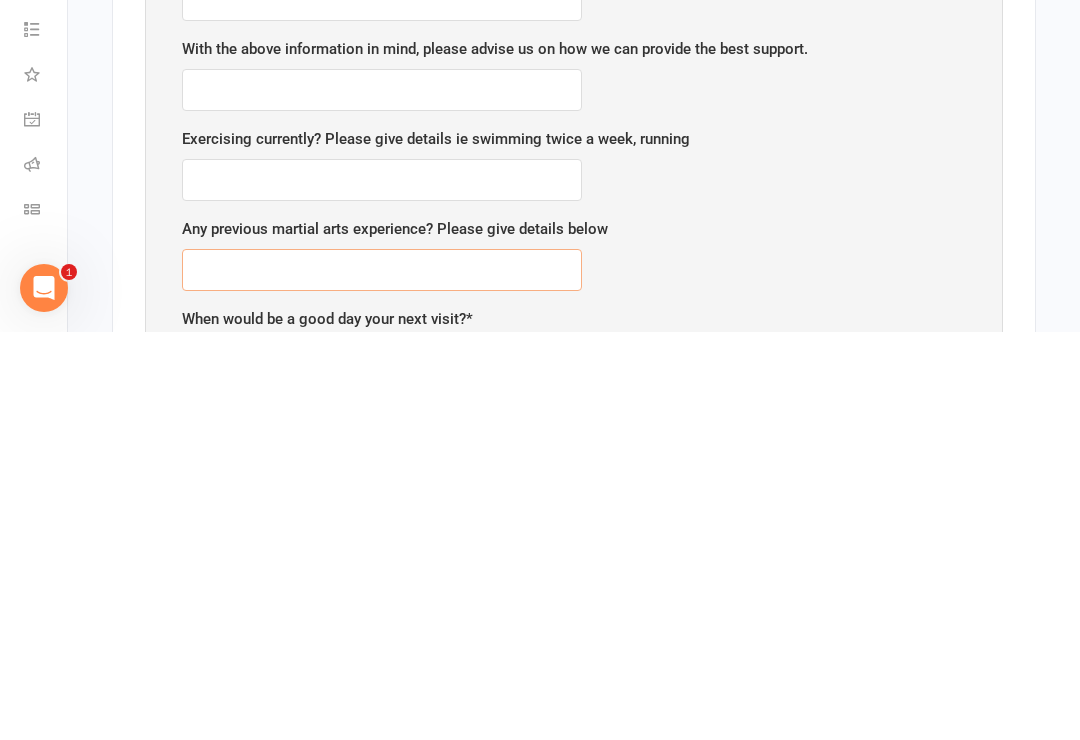 click at bounding box center [382, 678] 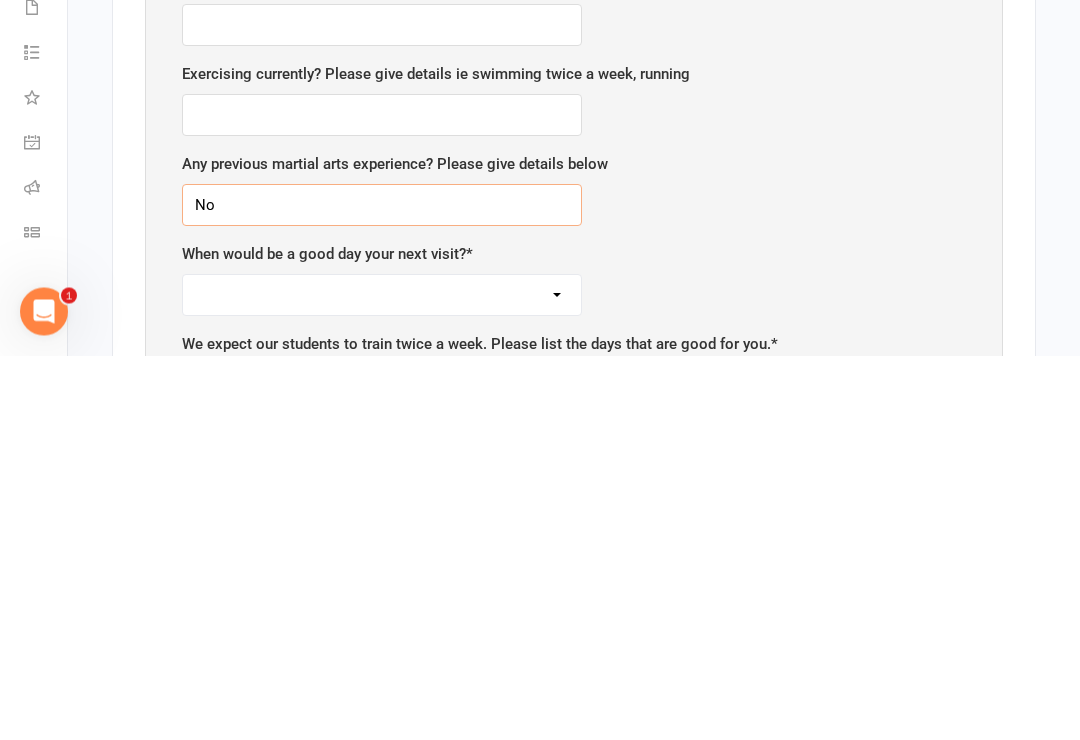 scroll, scrollTop: 4092, scrollLeft: 0, axis: vertical 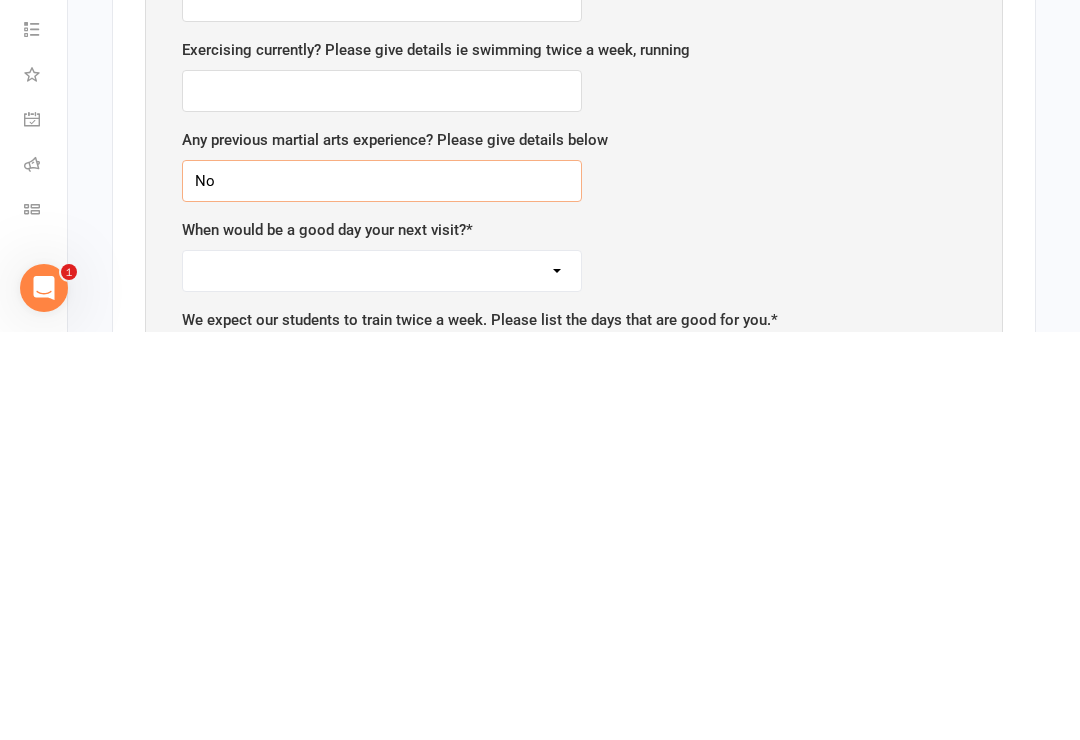 type on "No" 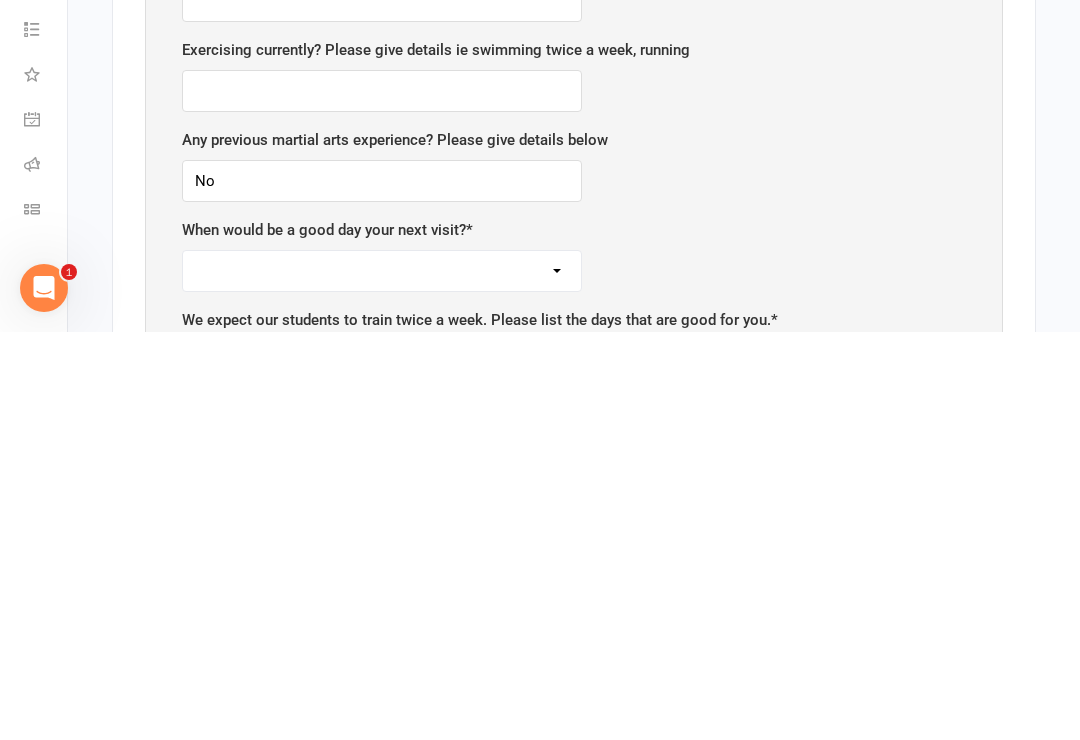 click on "Monday Tuesday Wednesday Thursday Saturday" at bounding box center [382, 679] 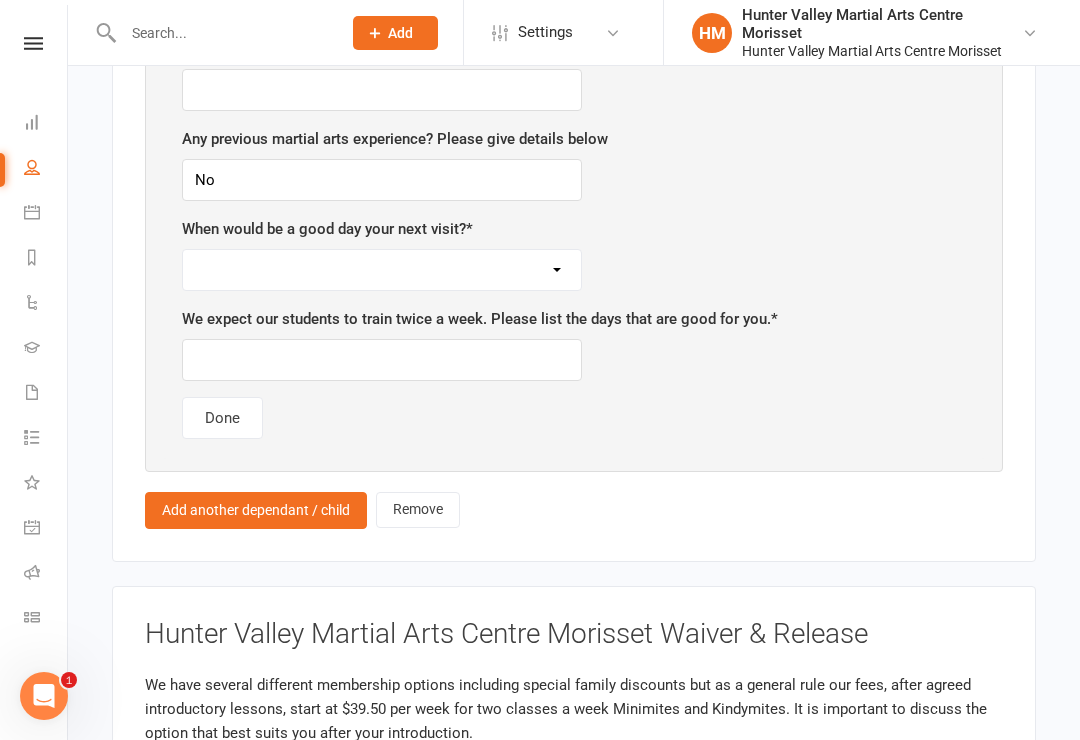 select on "Tuesday" 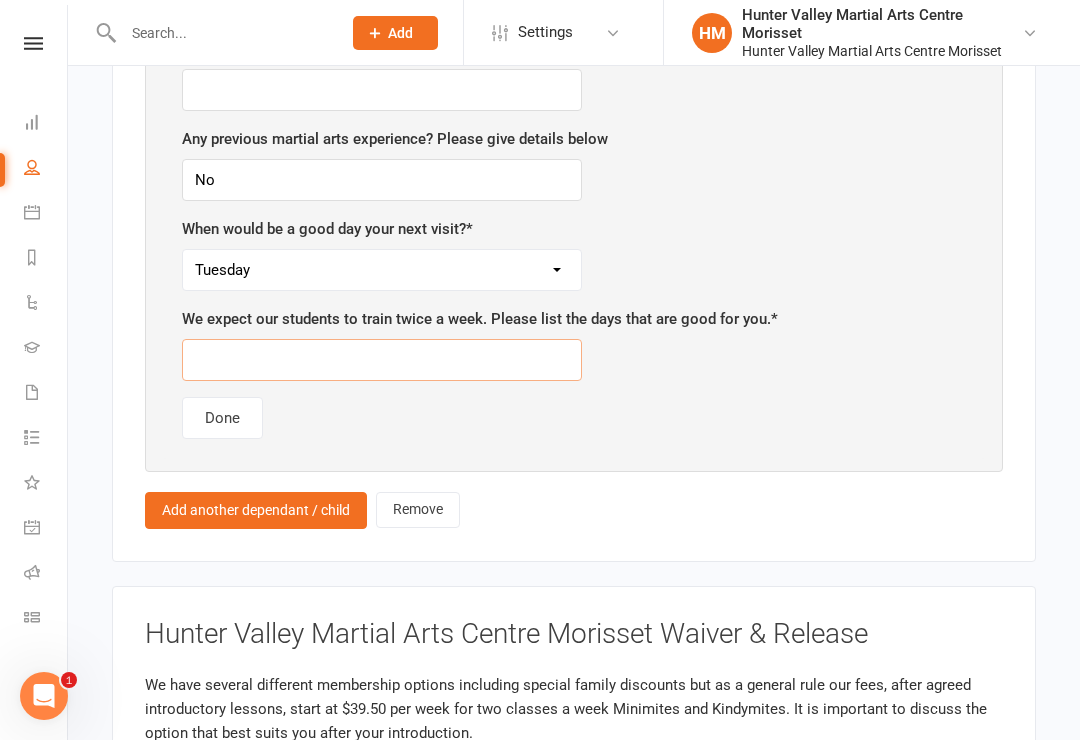 click at bounding box center (382, 360) 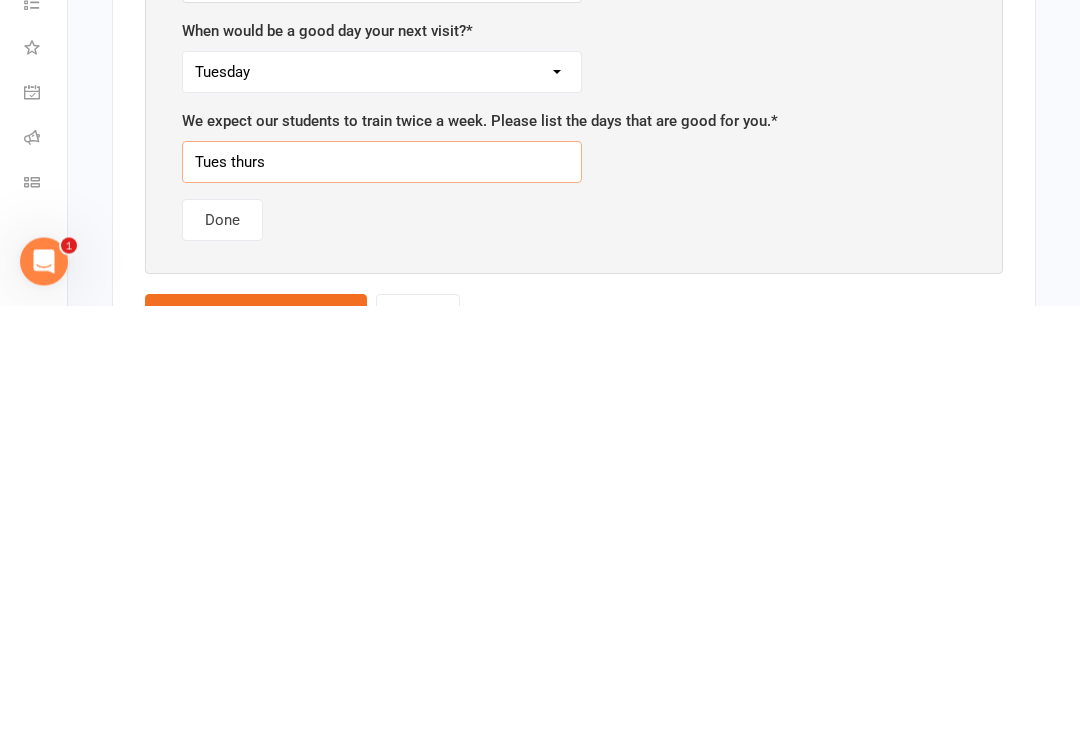 scroll, scrollTop: 4224, scrollLeft: 0, axis: vertical 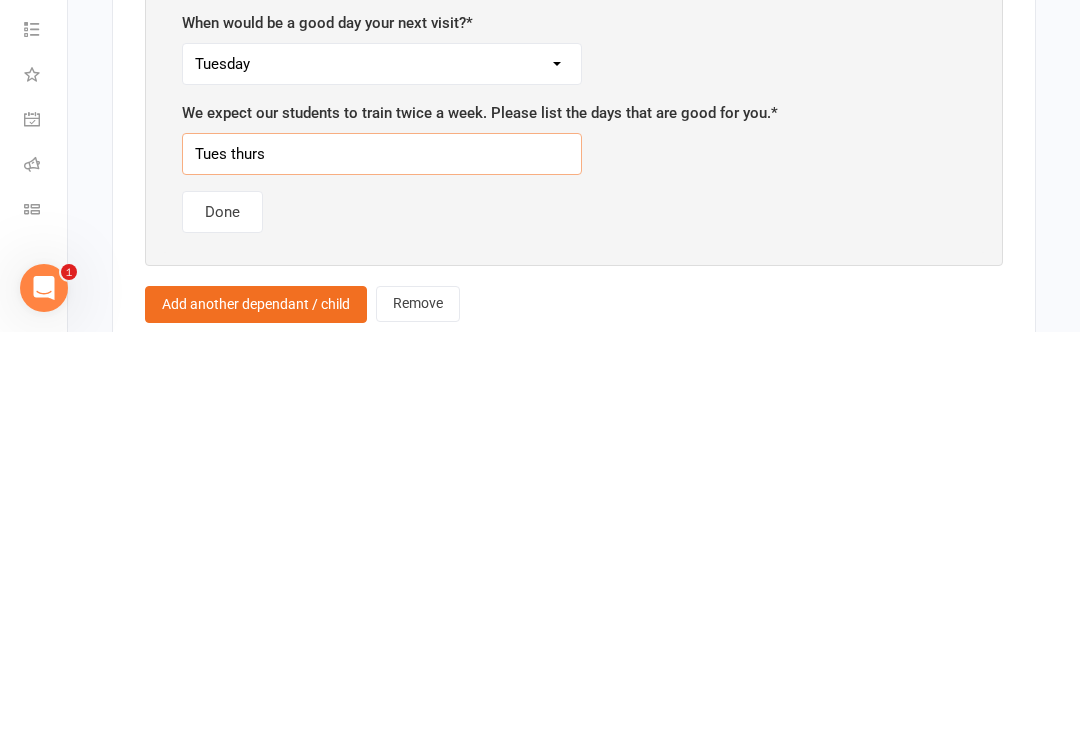 type on "Tues thurs" 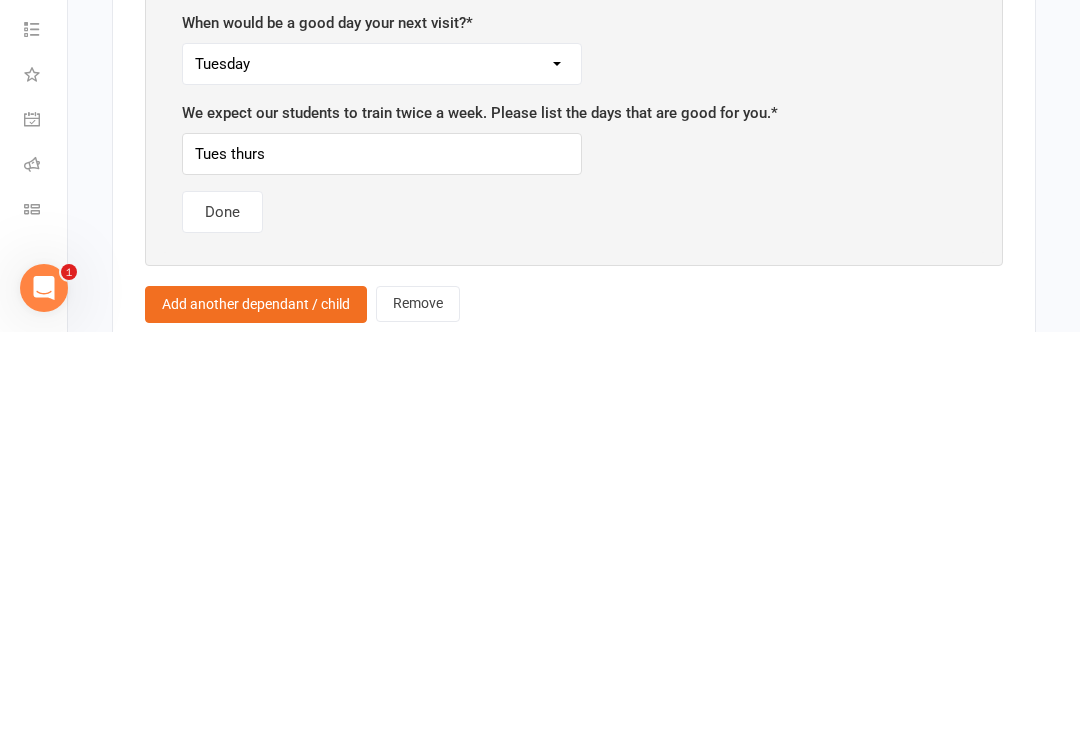 click on "Done" at bounding box center [222, 620] 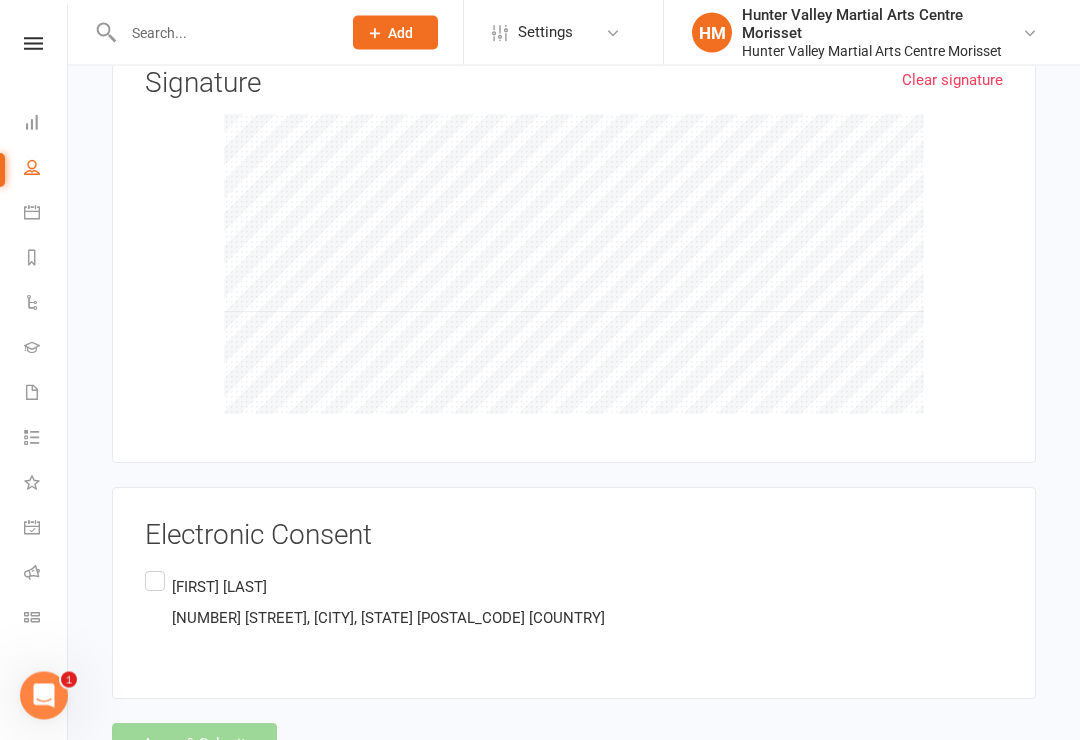 scroll, scrollTop: 5488, scrollLeft: 0, axis: vertical 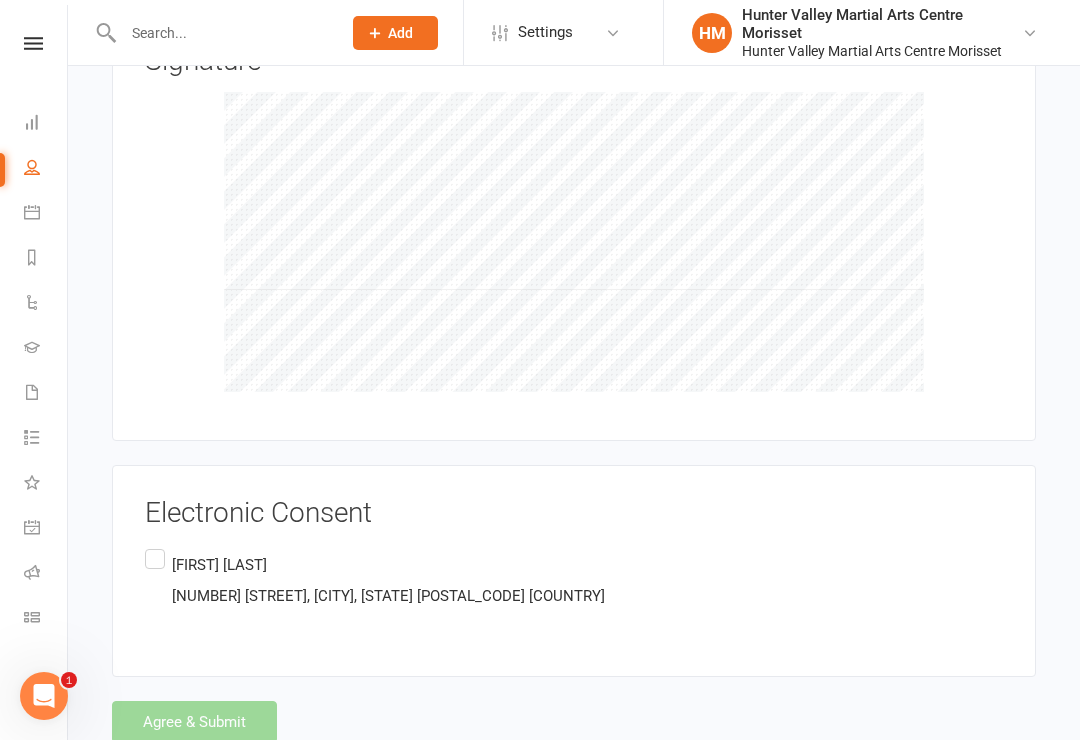click on "[FIRST] [LAST] [NUMBER] [STREET], [CITY], [STATE] [POSTAL_CODE] [COUNTRY]" at bounding box center (375, 580) 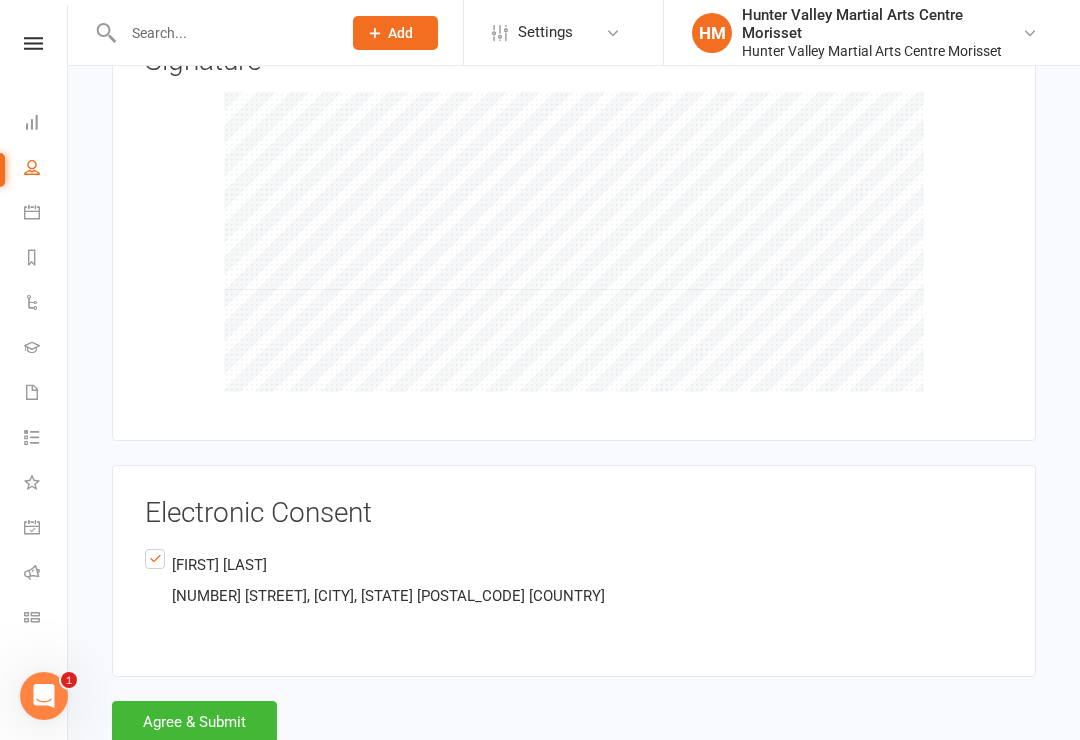 click on "Agree & Submit" at bounding box center [194, 722] 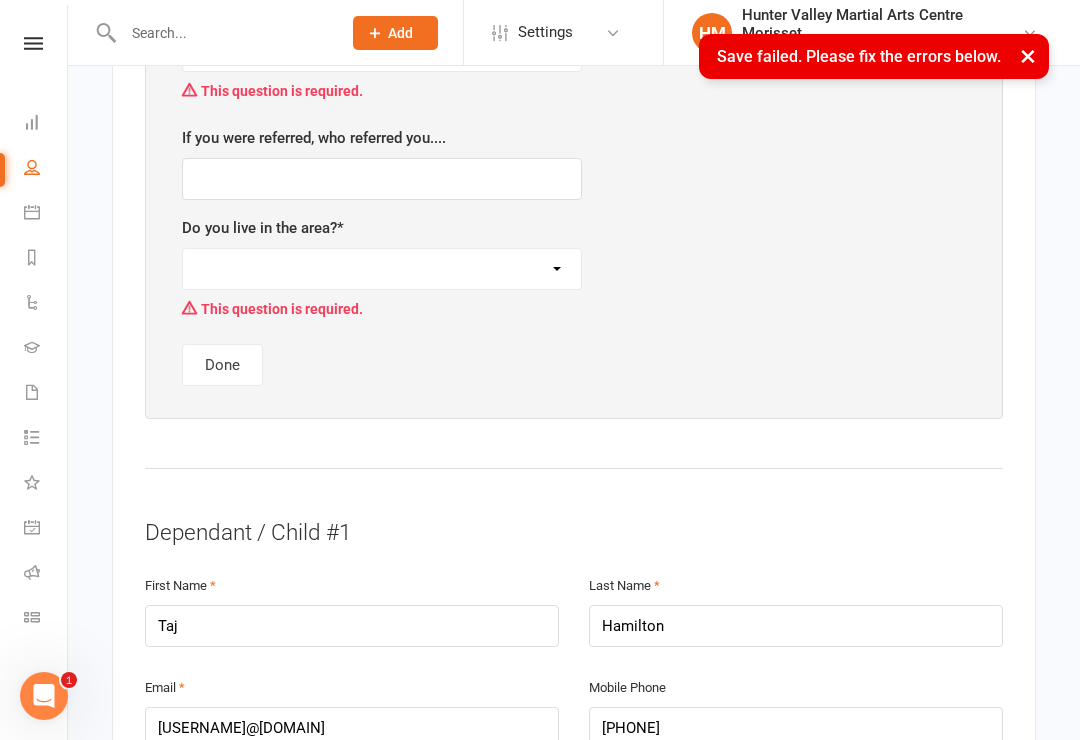 scroll, scrollTop: 903, scrollLeft: 0, axis: vertical 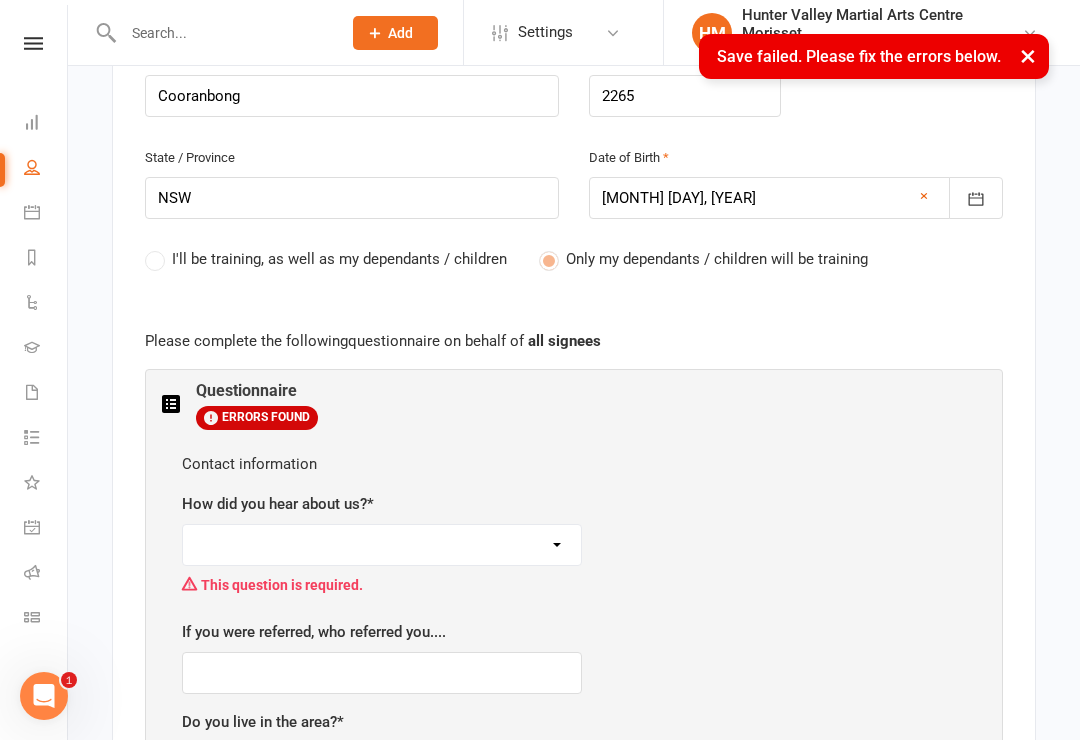 click on "Facebook Internet Referral from a friend Flyer in the mail or at the shopping mall Sign Radio Flyer from school" at bounding box center [382, 545] 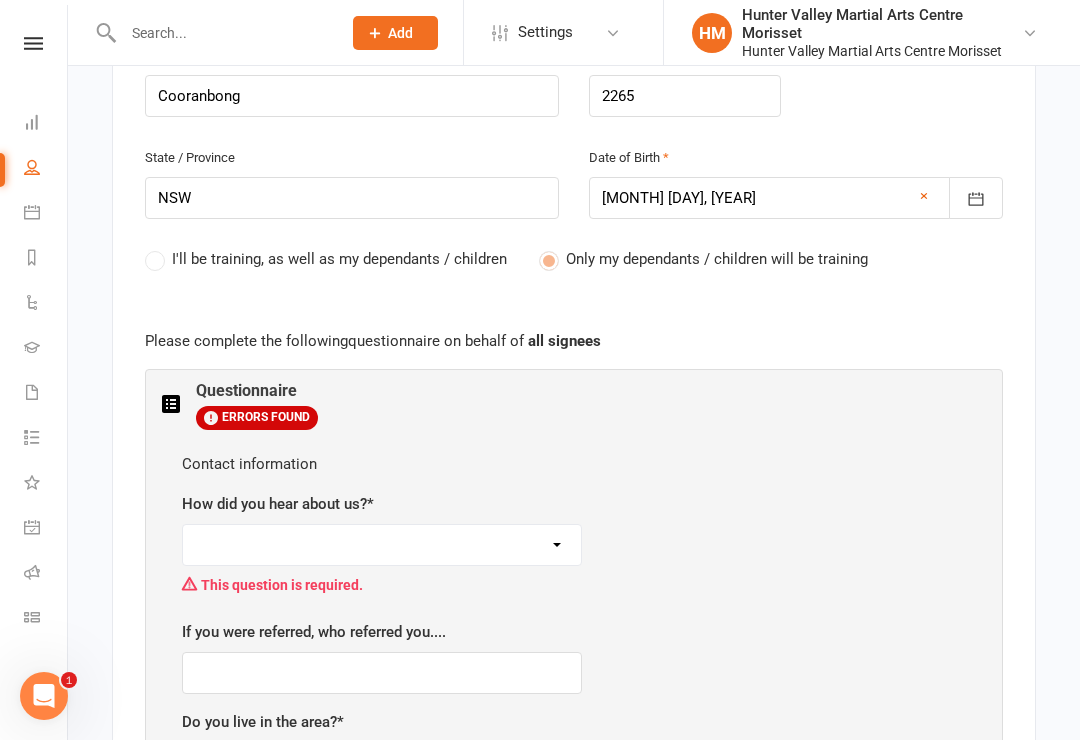 select on "Referral from a friend" 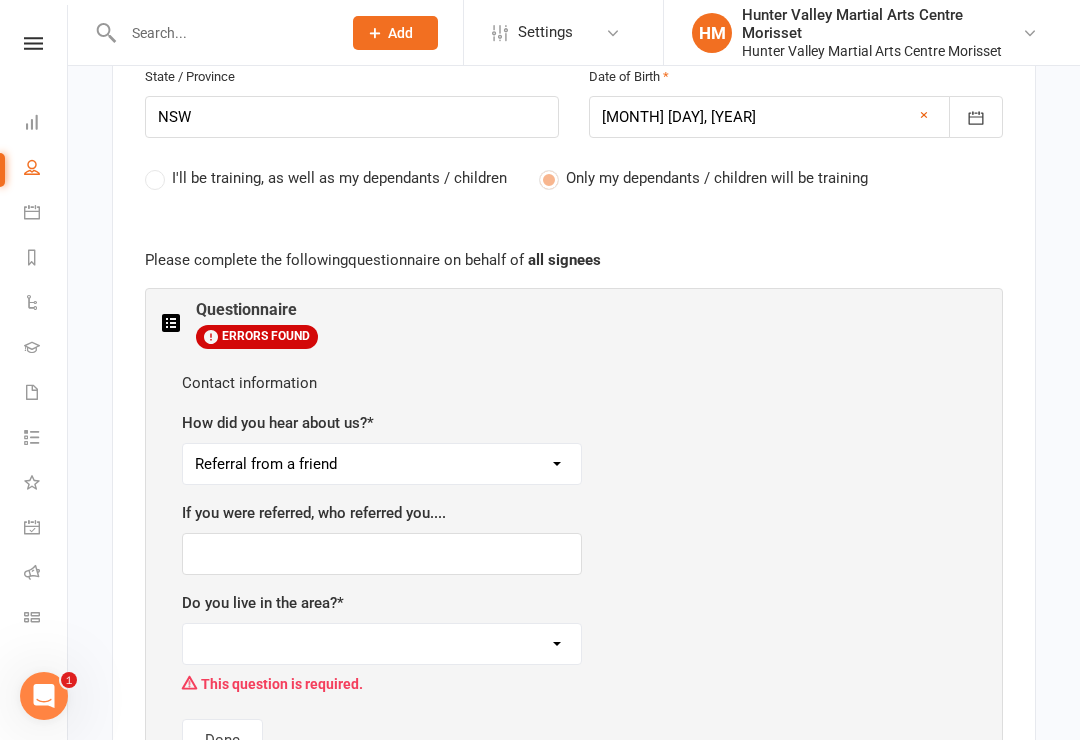 scroll, scrollTop: 1007, scrollLeft: 0, axis: vertical 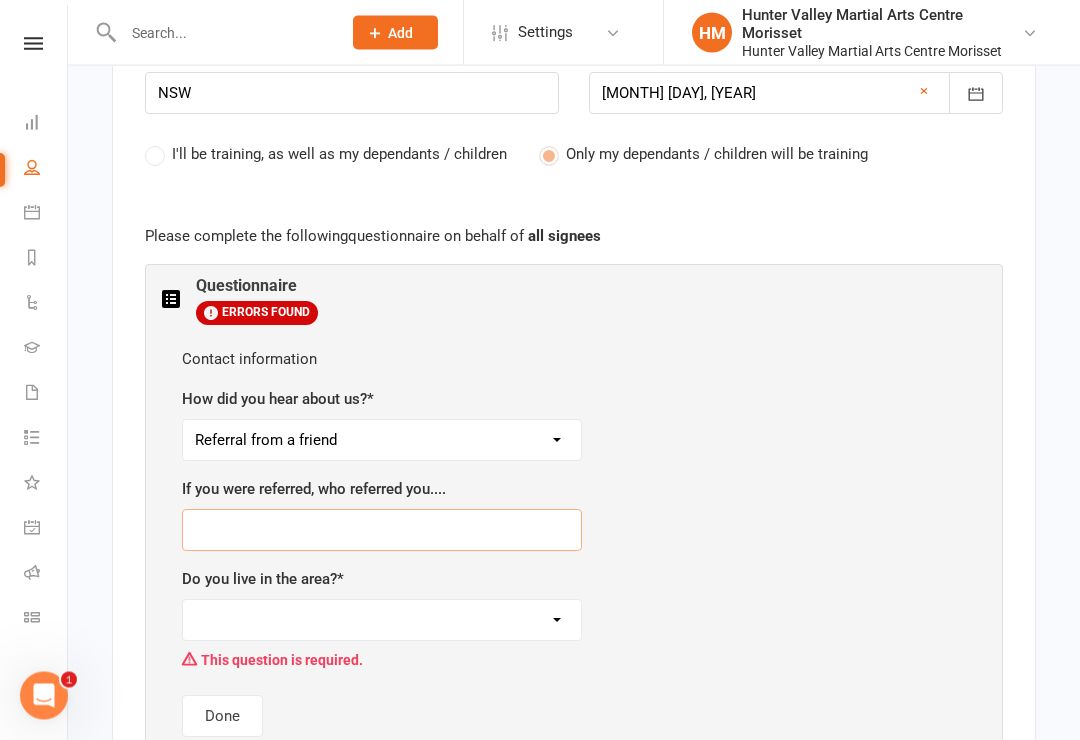 click at bounding box center (382, 531) 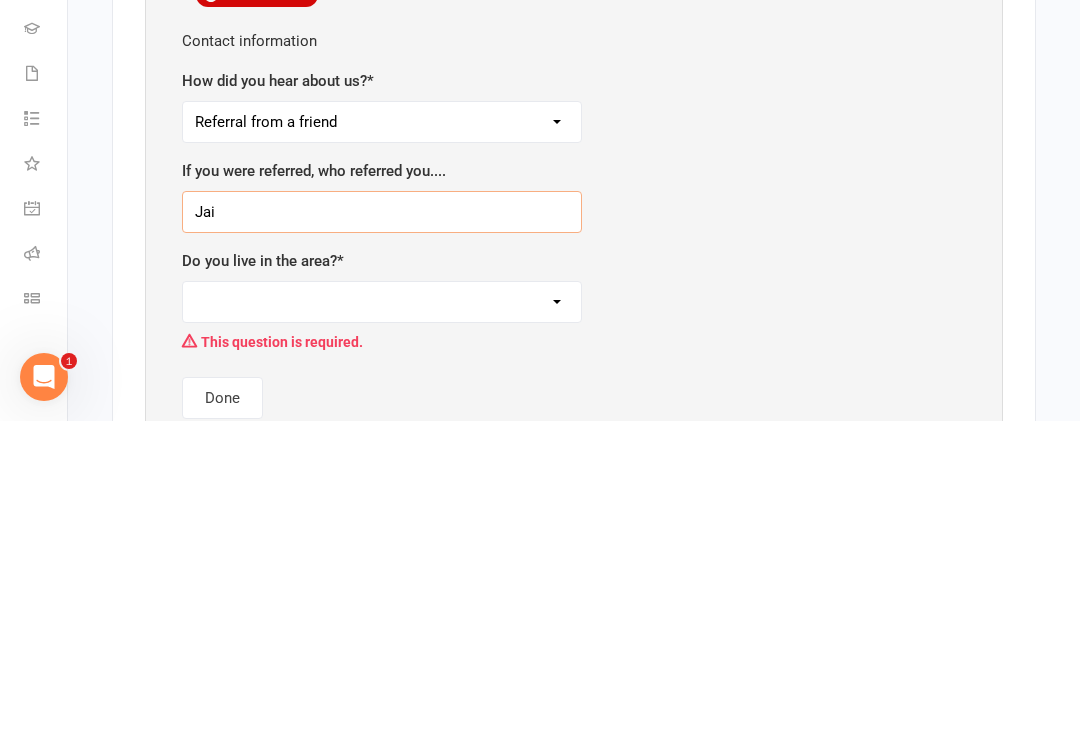 type on "Jai" 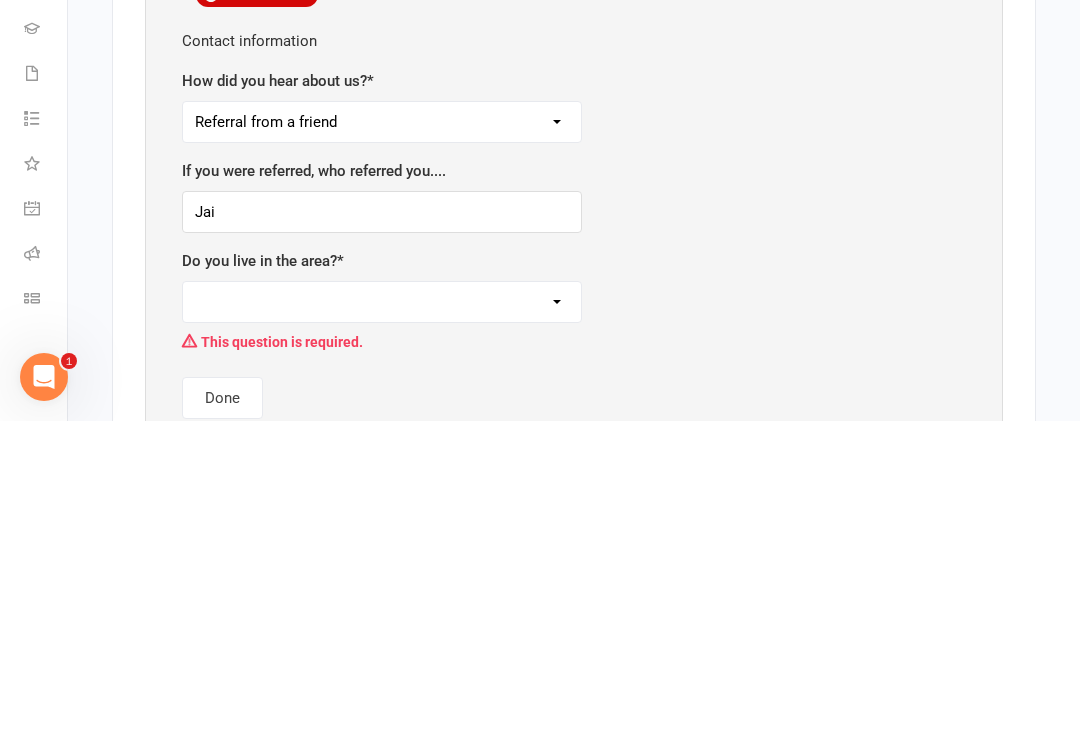 click on "Yes No" at bounding box center [382, 621] 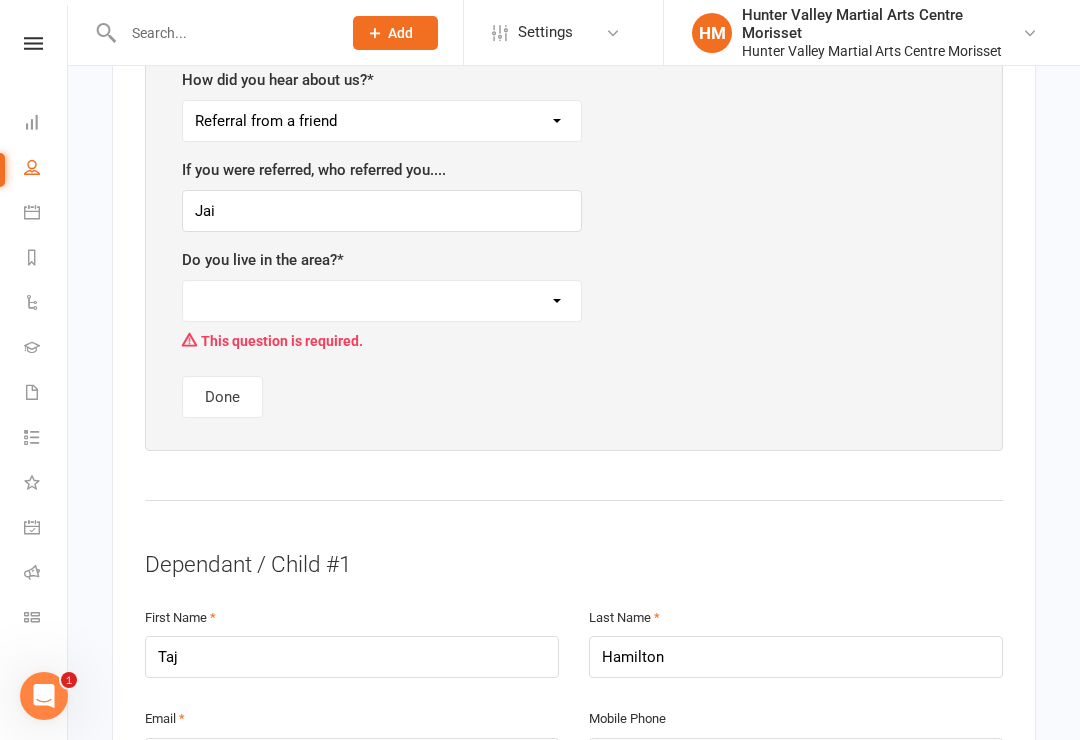 select on "Yes" 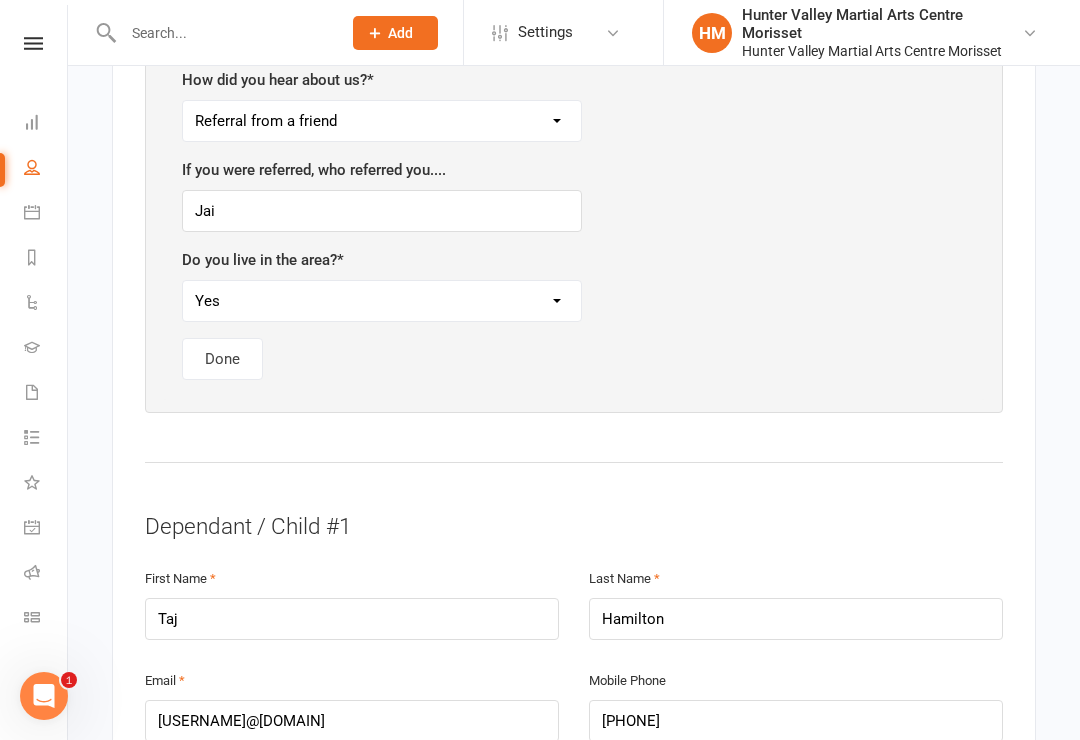 click on "Done" at bounding box center [222, 359] 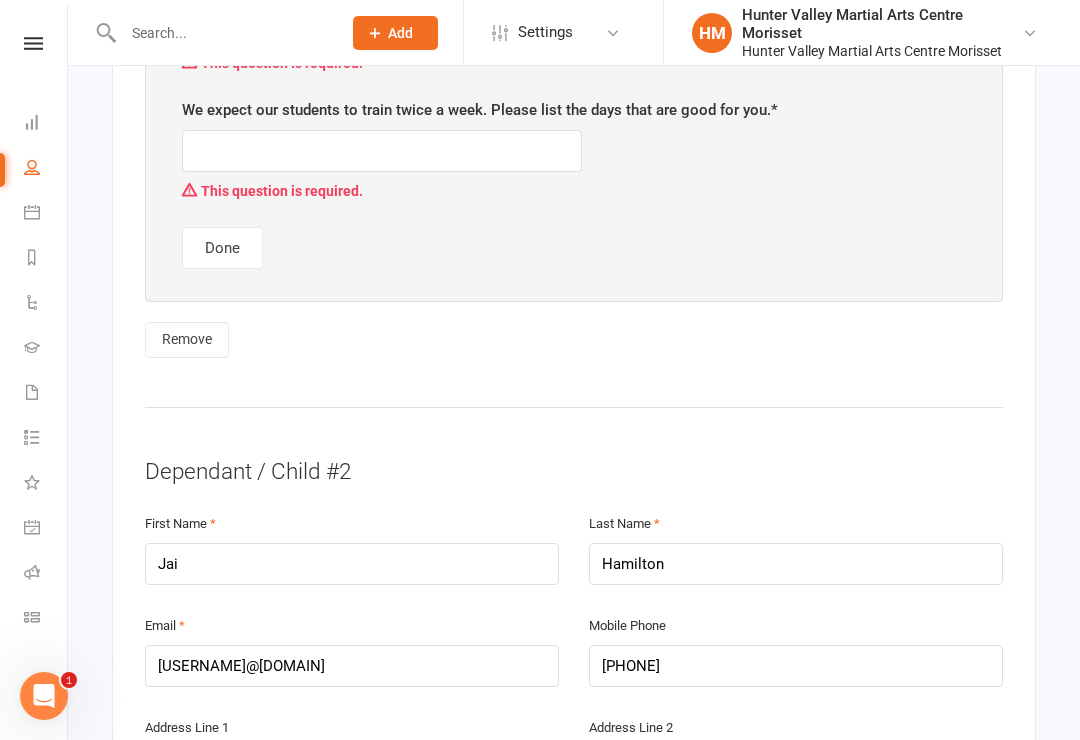 scroll, scrollTop: 3243, scrollLeft: 0, axis: vertical 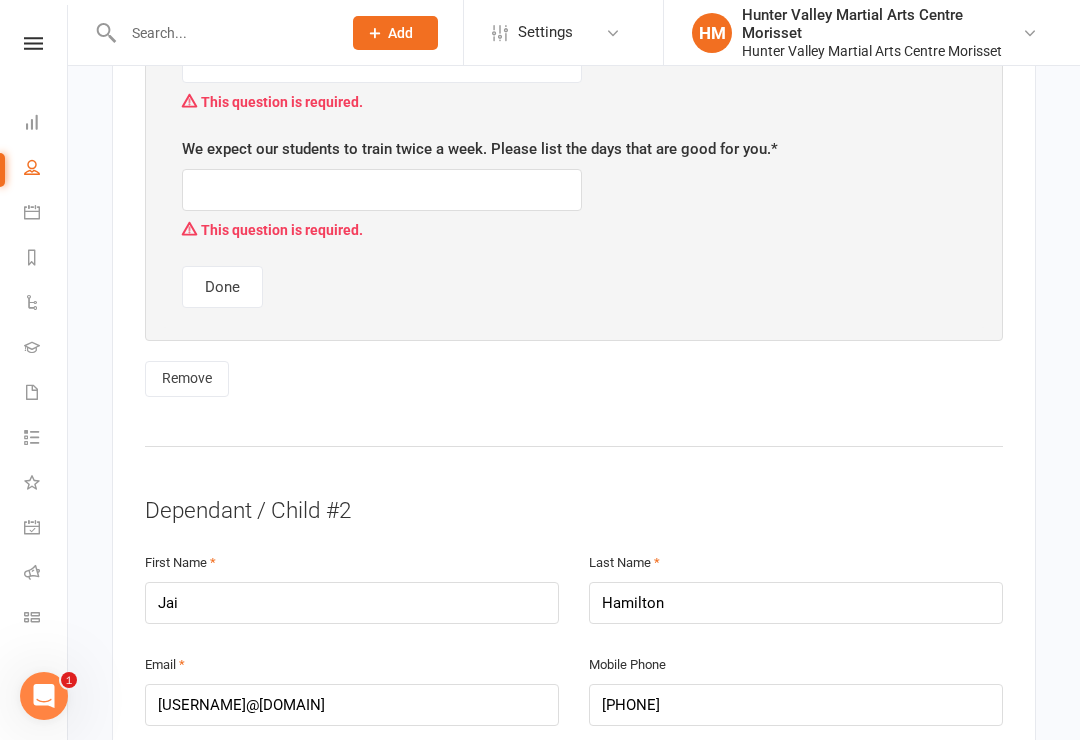 click on "Remove" at bounding box center [187, 379] 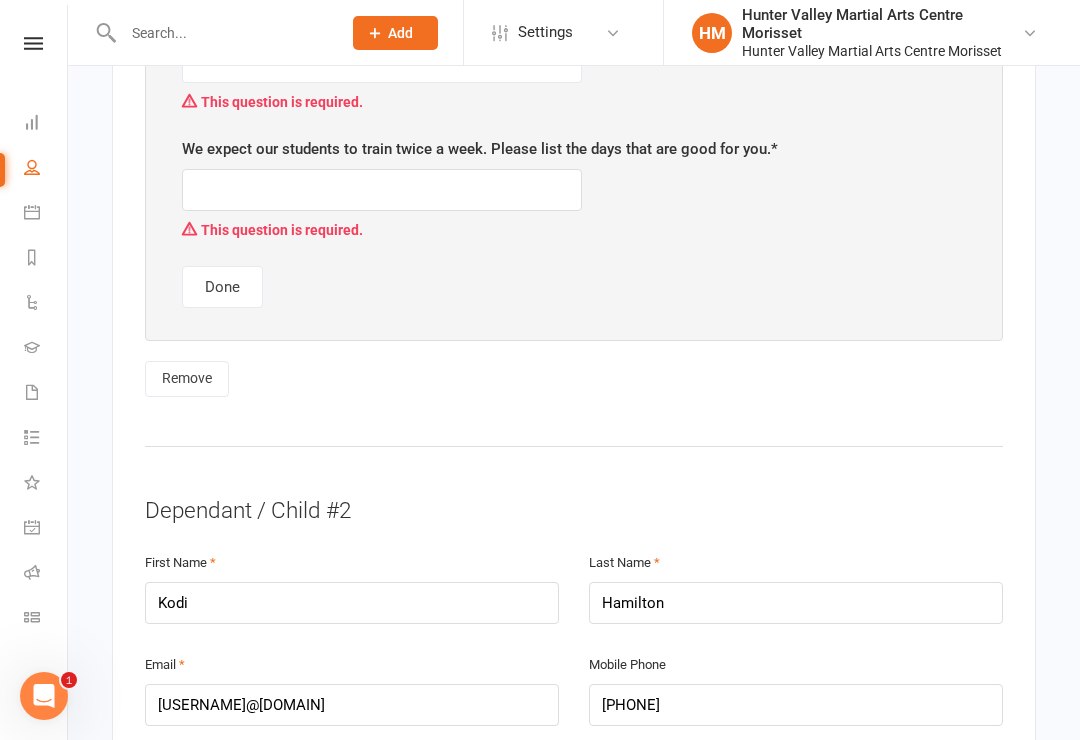 click on "Remove" at bounding box center [187, 379] 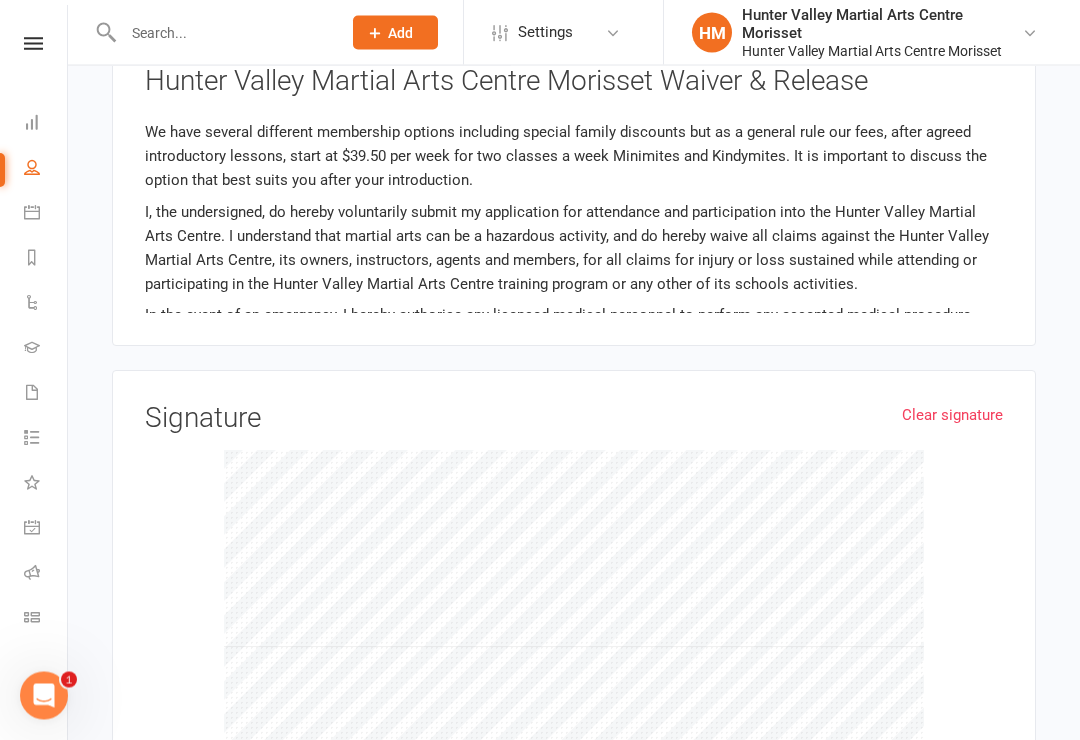 scroll, scrollTop: 3803, scrollLeft: 0, axis: vertical 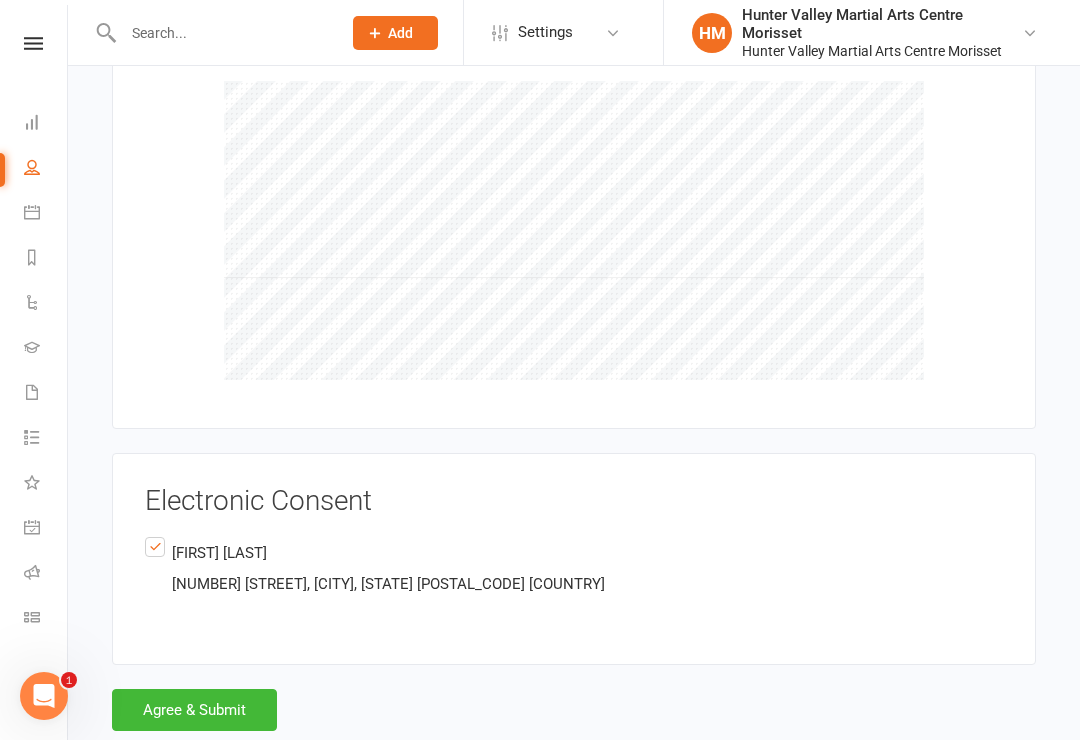 click on "Agree & Submit" at bounding box center (194, 710) 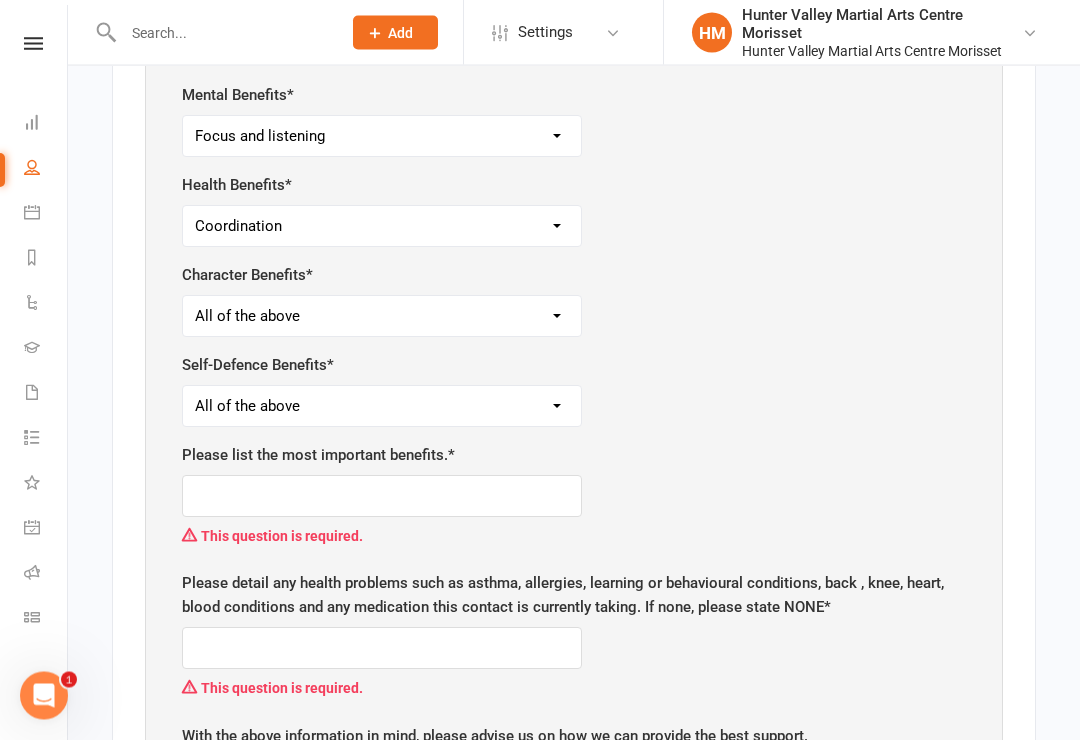 scroll, scrollTop: 2105, scrollLeft: 0, axis: vertical 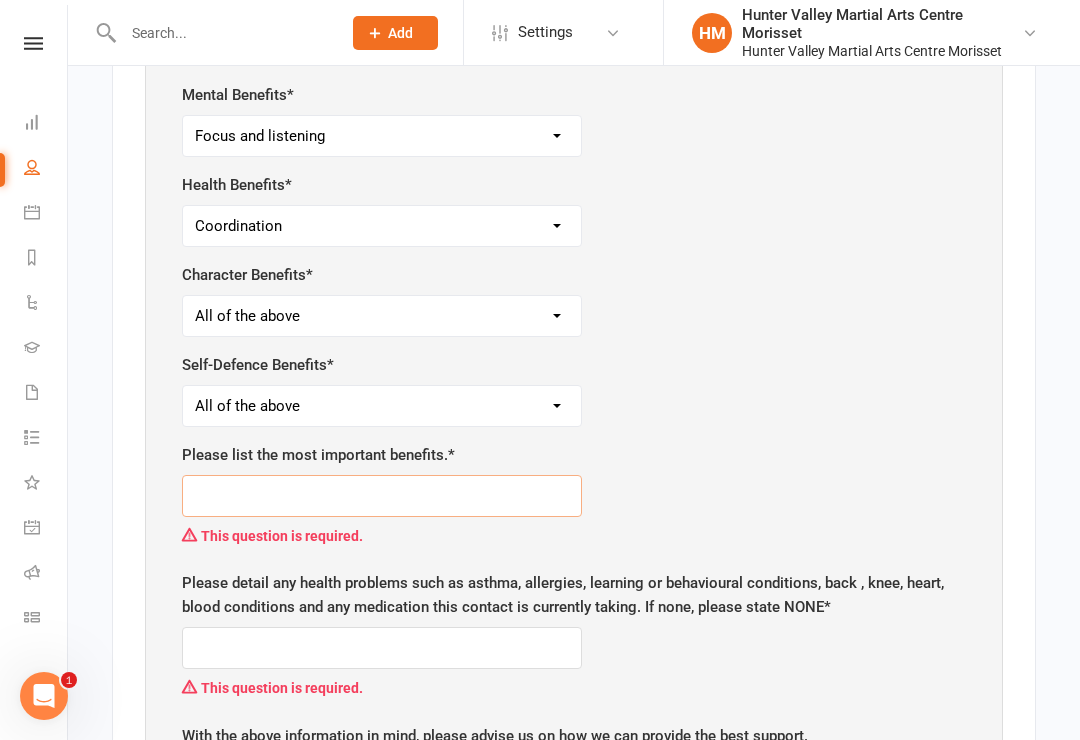 click at bounding box center (382, 496) 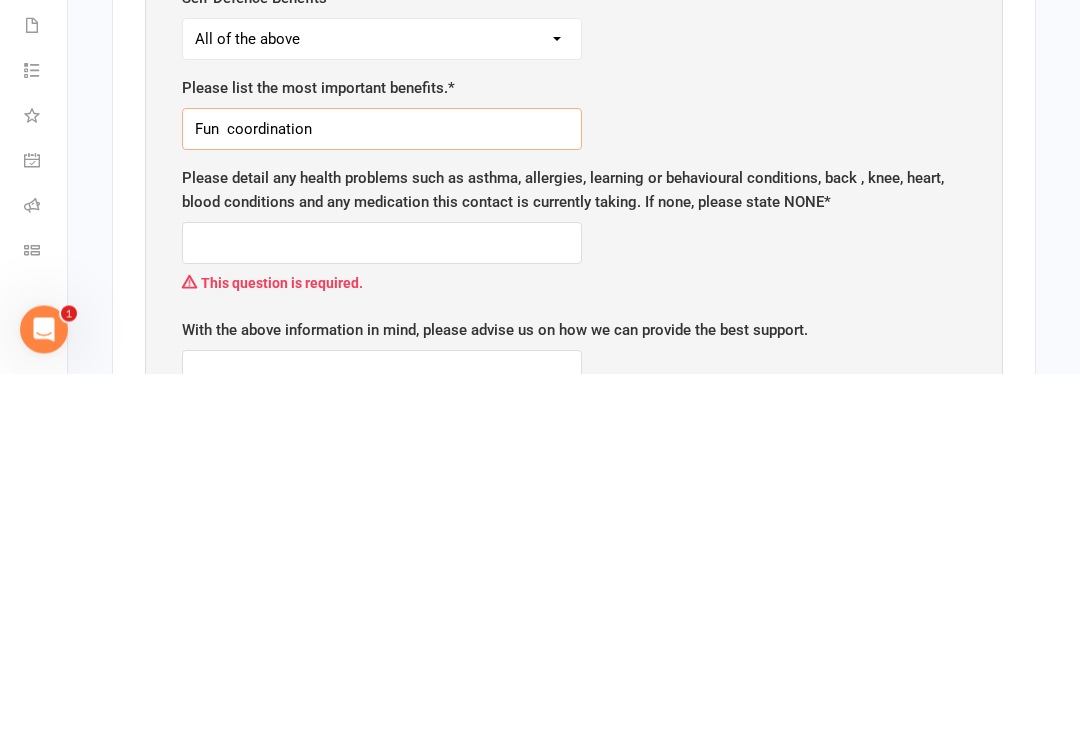 type on "Fun  coordination" 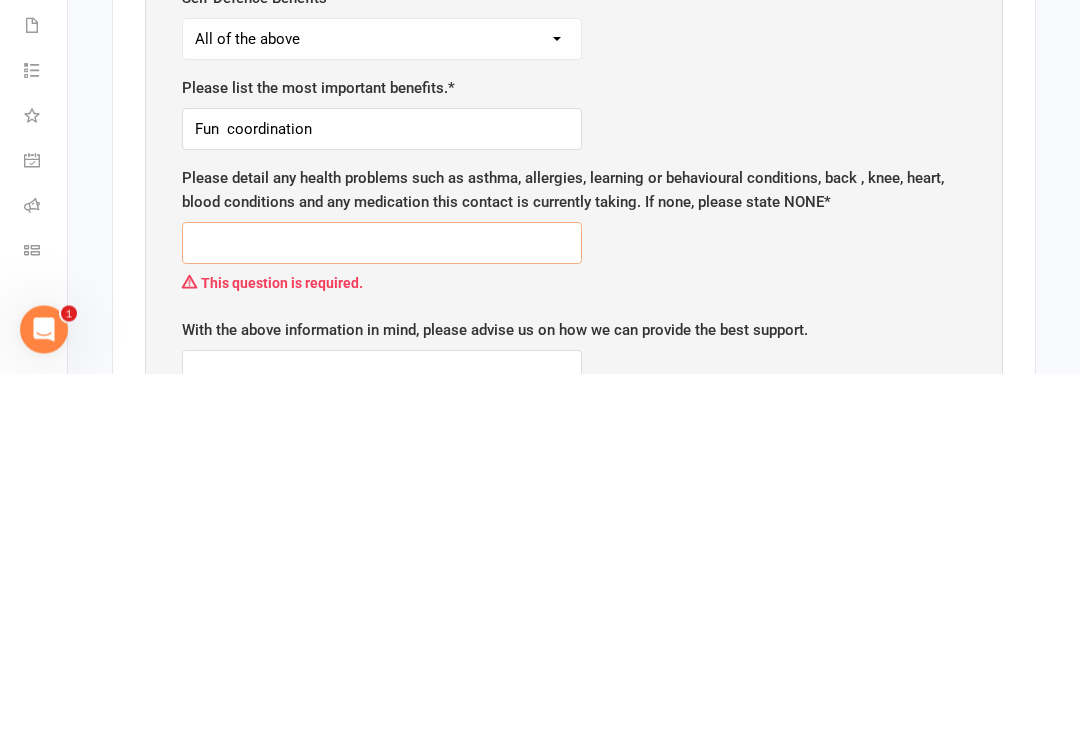 click at bounding box center [382, 610] 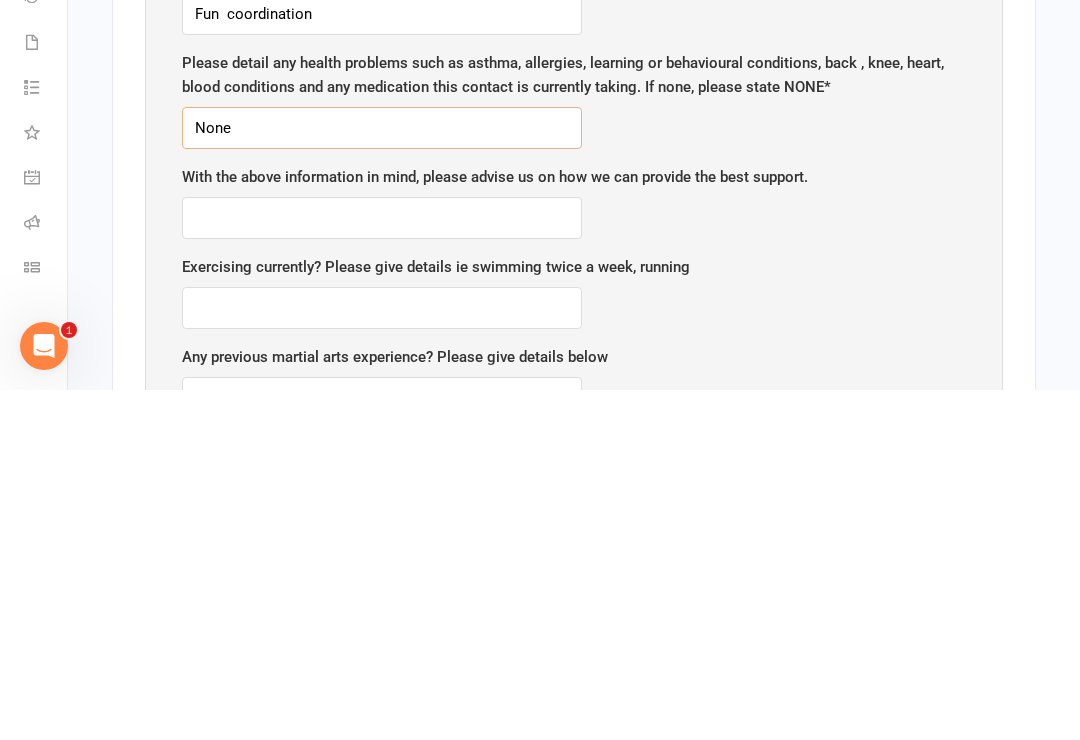 scroll, scrollTop: 2238, scrollLeft: 0, axis: vertical 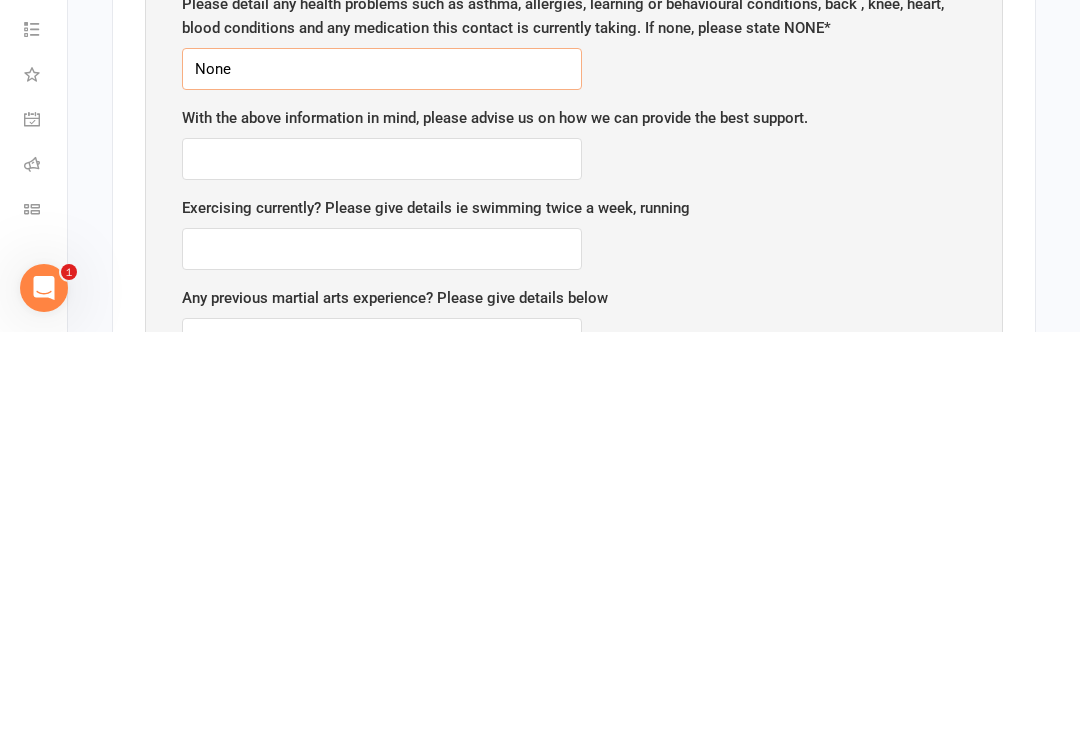 type on "None" 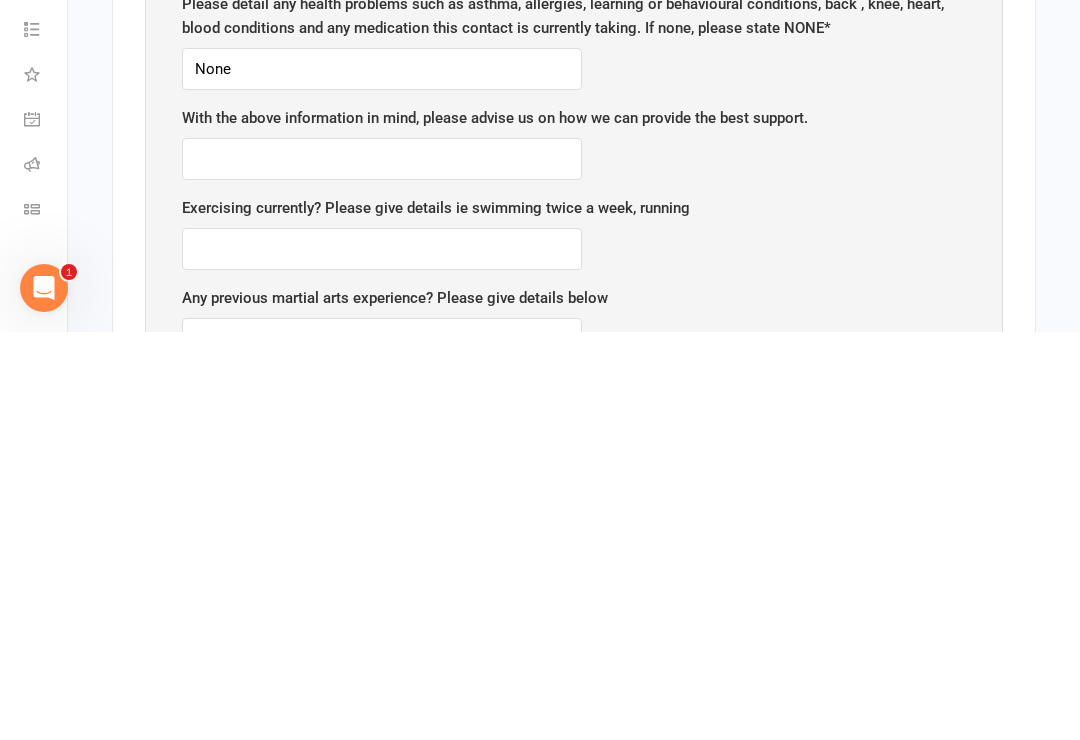 click at bounding box center [382, 657] 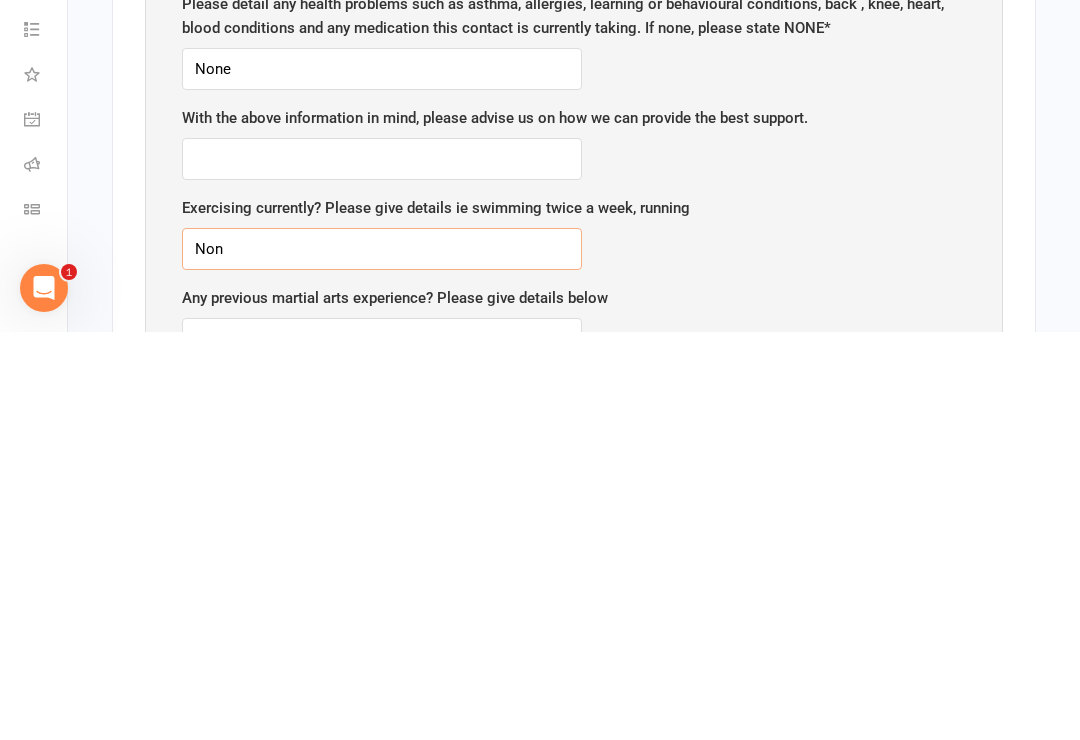 type on "None" 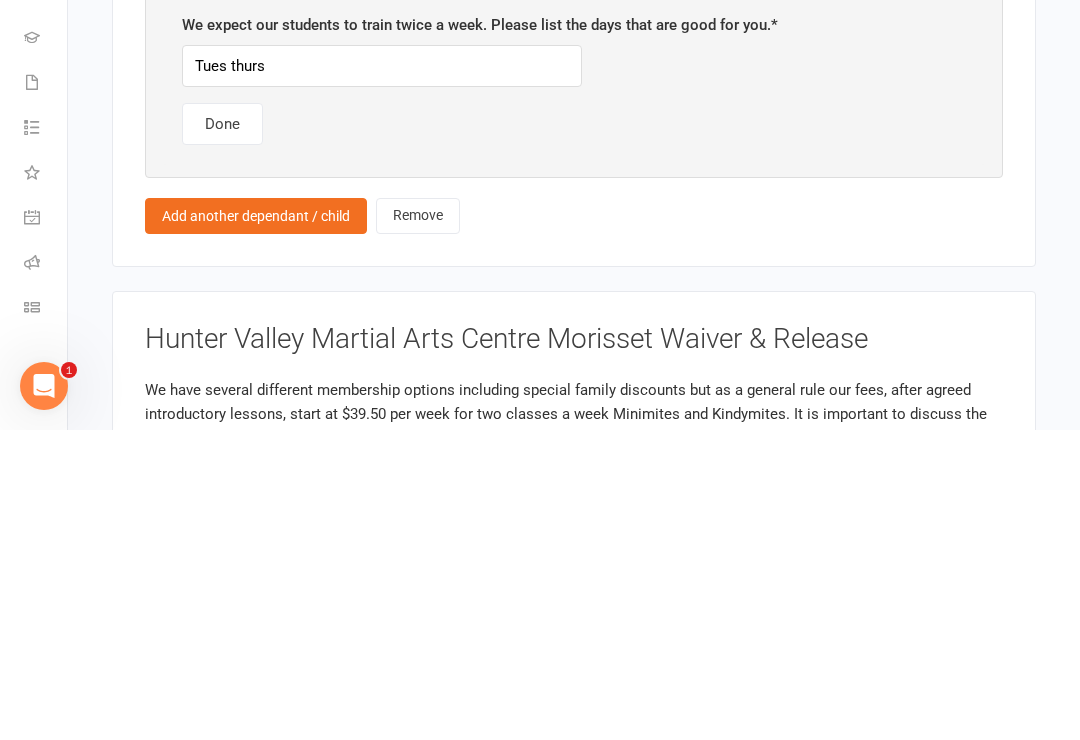 click on "Done" at bounding box center [222, 434] 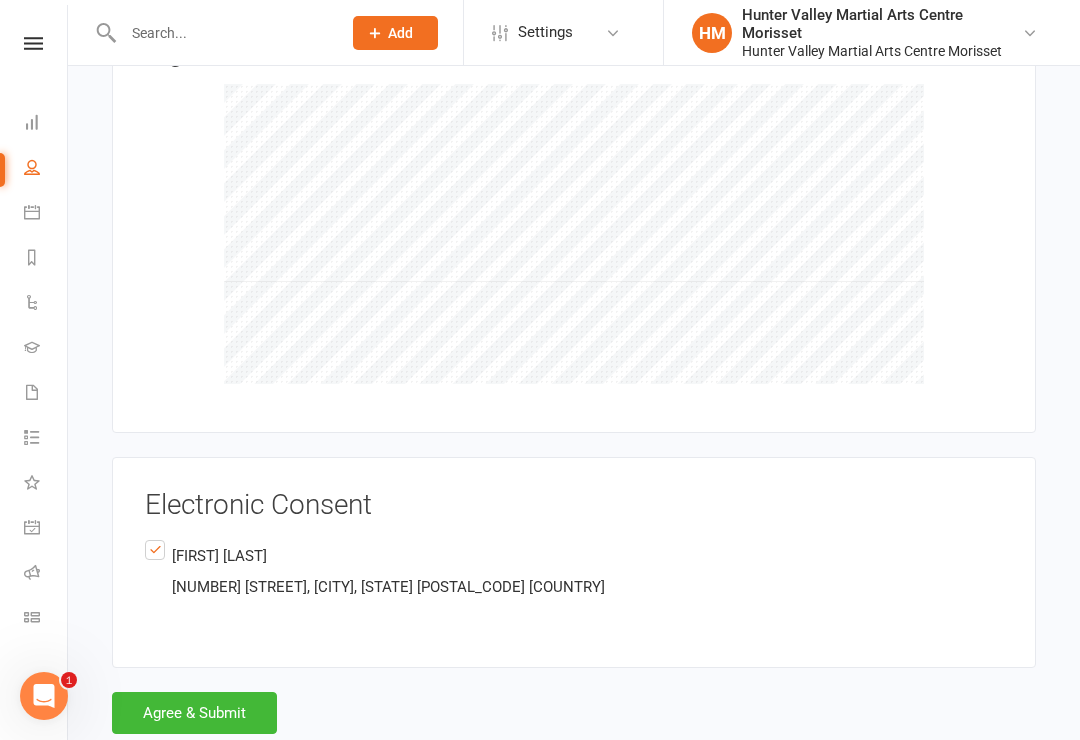 scroll, scrollTop: 2591, scrollLeft: 0, axis: vertical 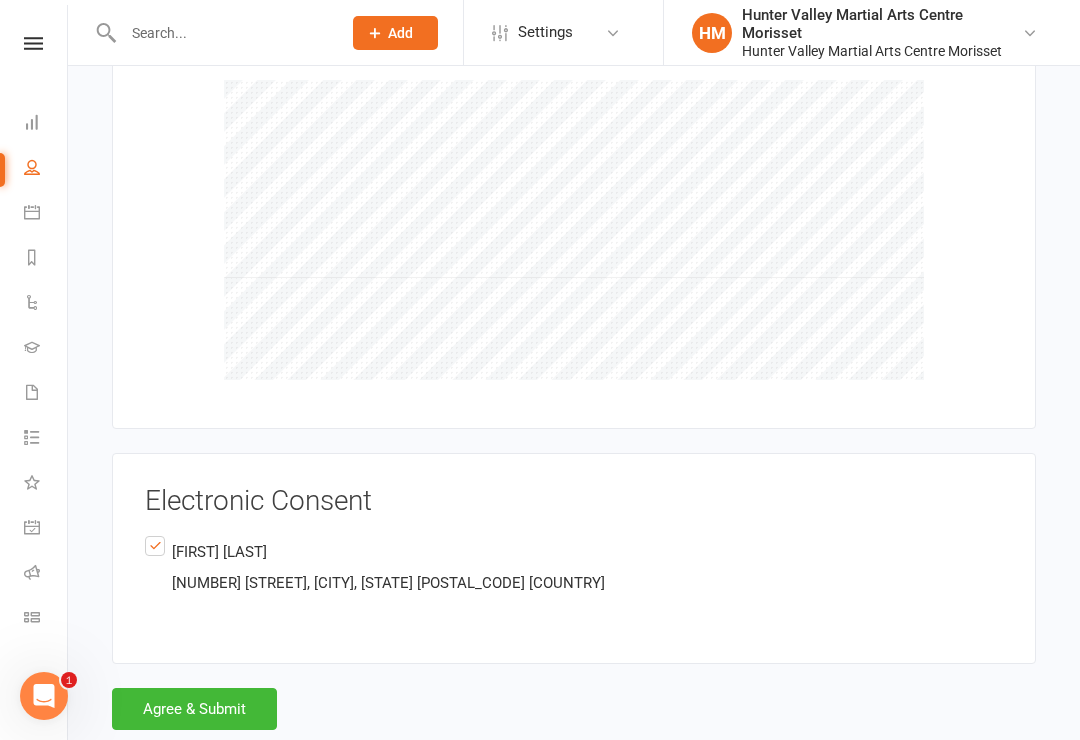click on "Agree & Submit" at bounding box center [194, 709] 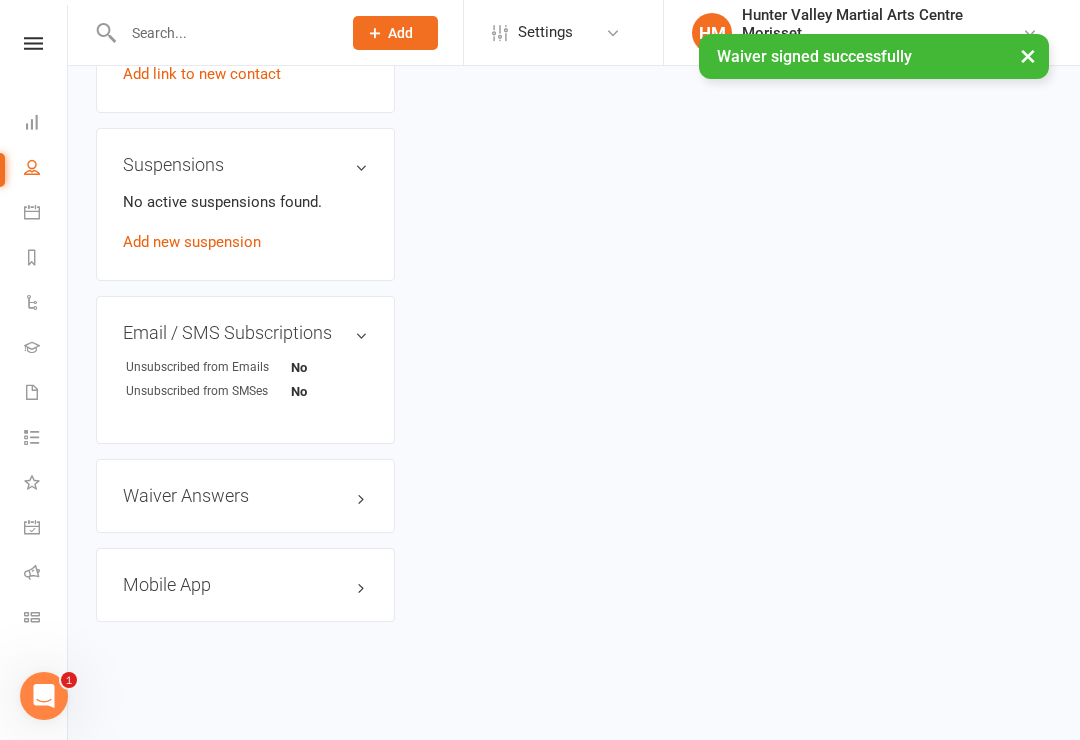 scroll, scrollTop: 0, scrollLeft: 0, axis: both 